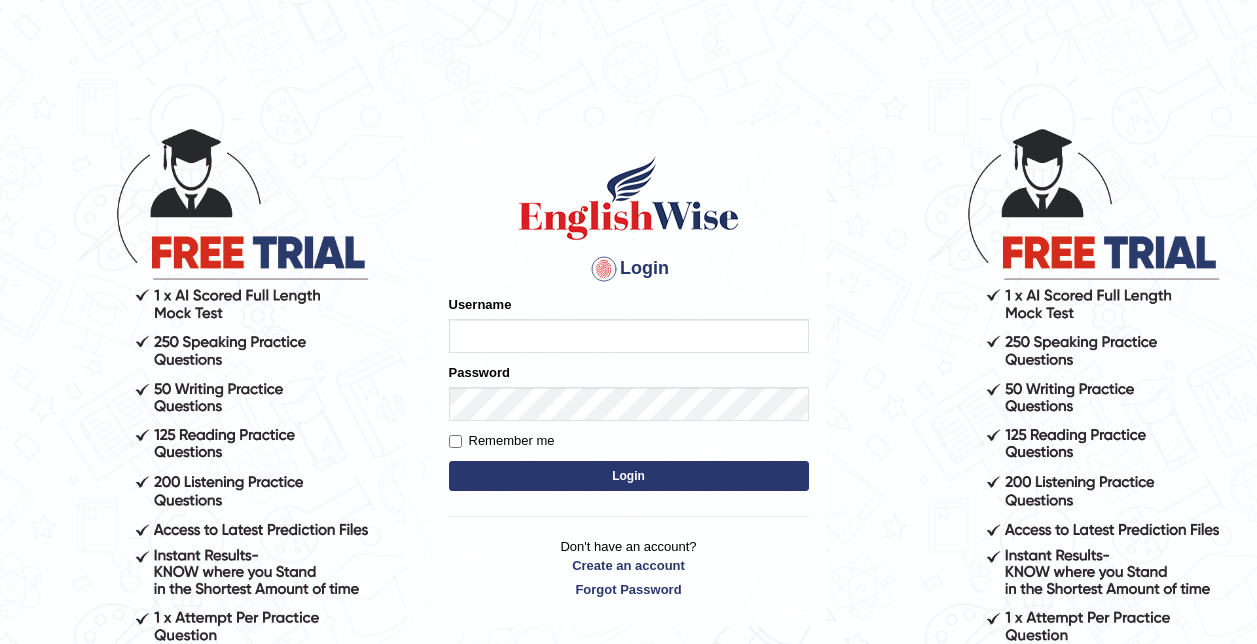 scroll, scrollTop: 0, scrollLeft: 0, axis: both 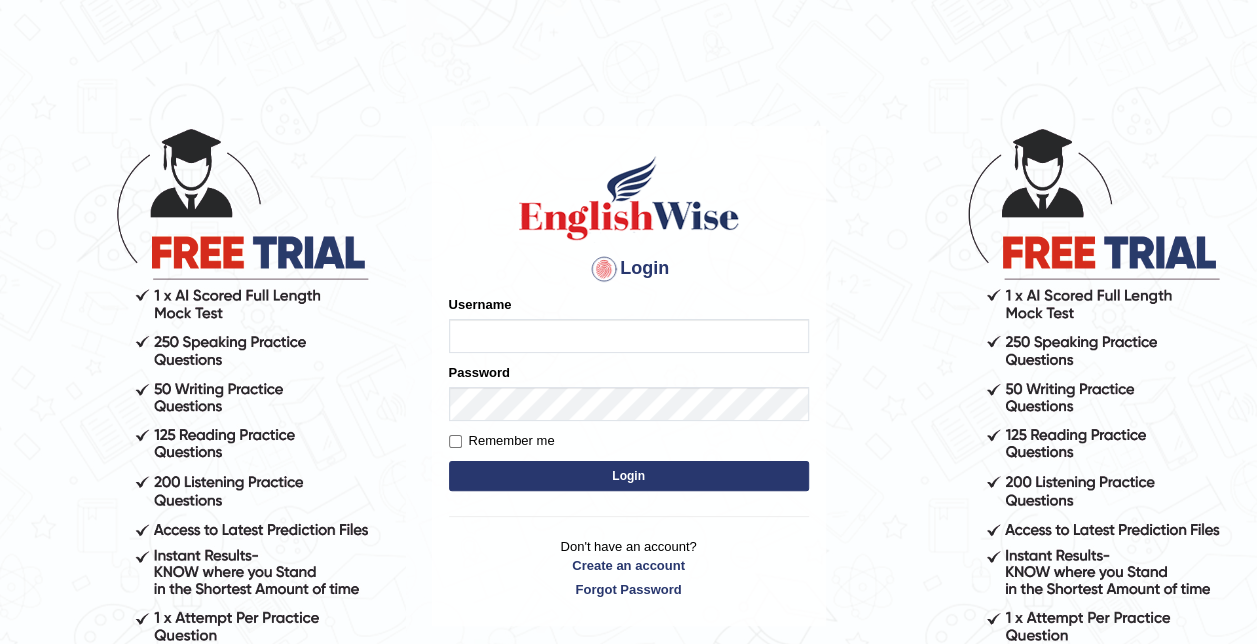 click on "Username" at bounding box center [629, 336] 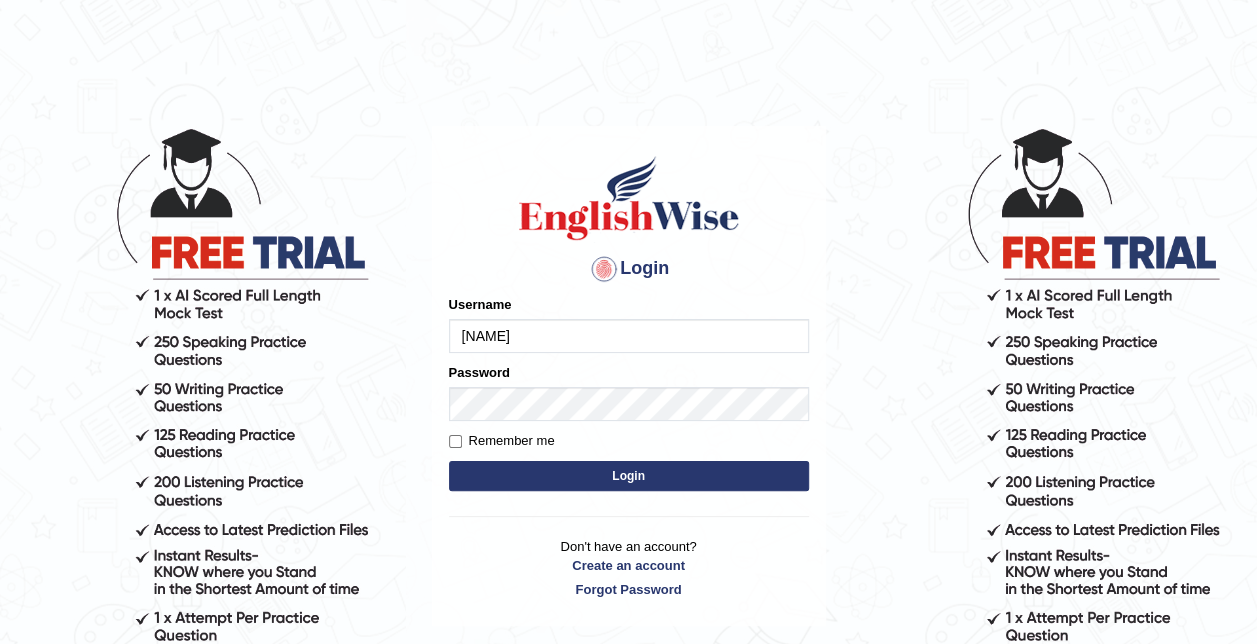 type on "Tsheringdorji" 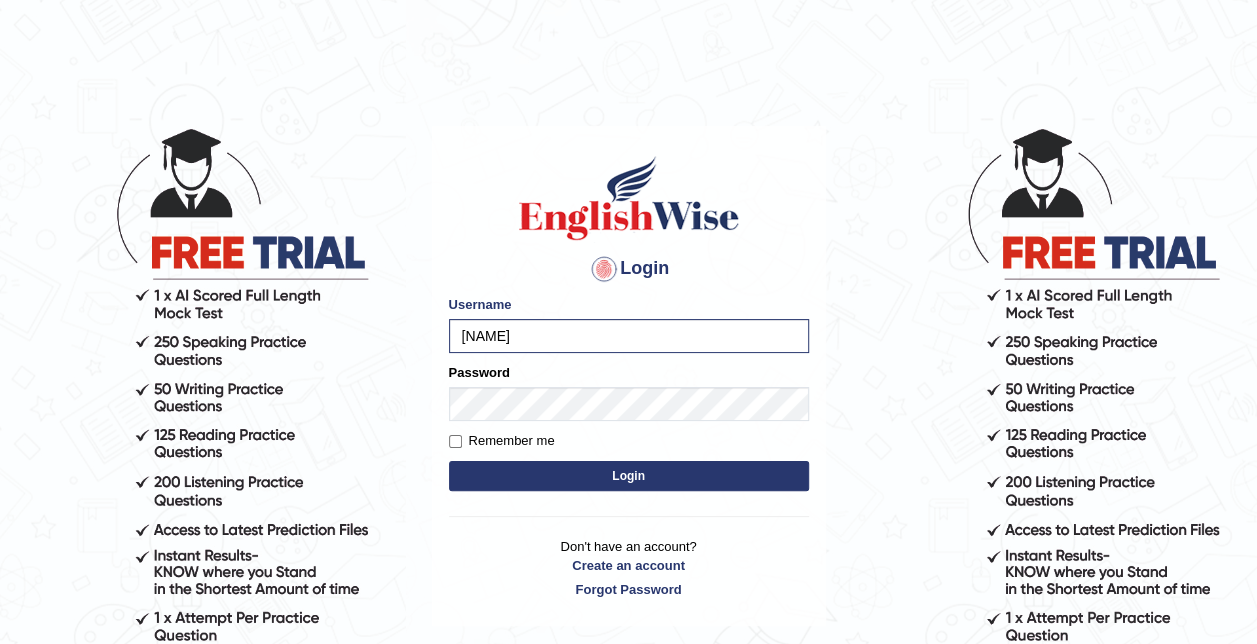 click on "Login" at bounding box center (629, 476) 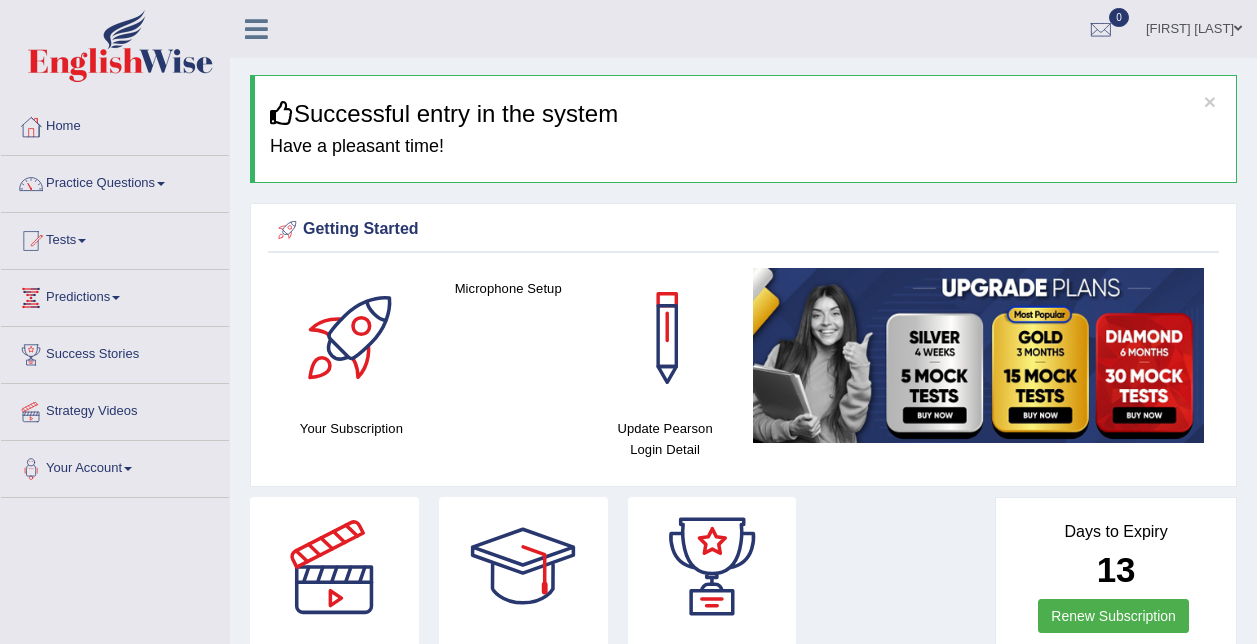 scroll, scrollTop: 0, scrollLeft: 0, axis: both 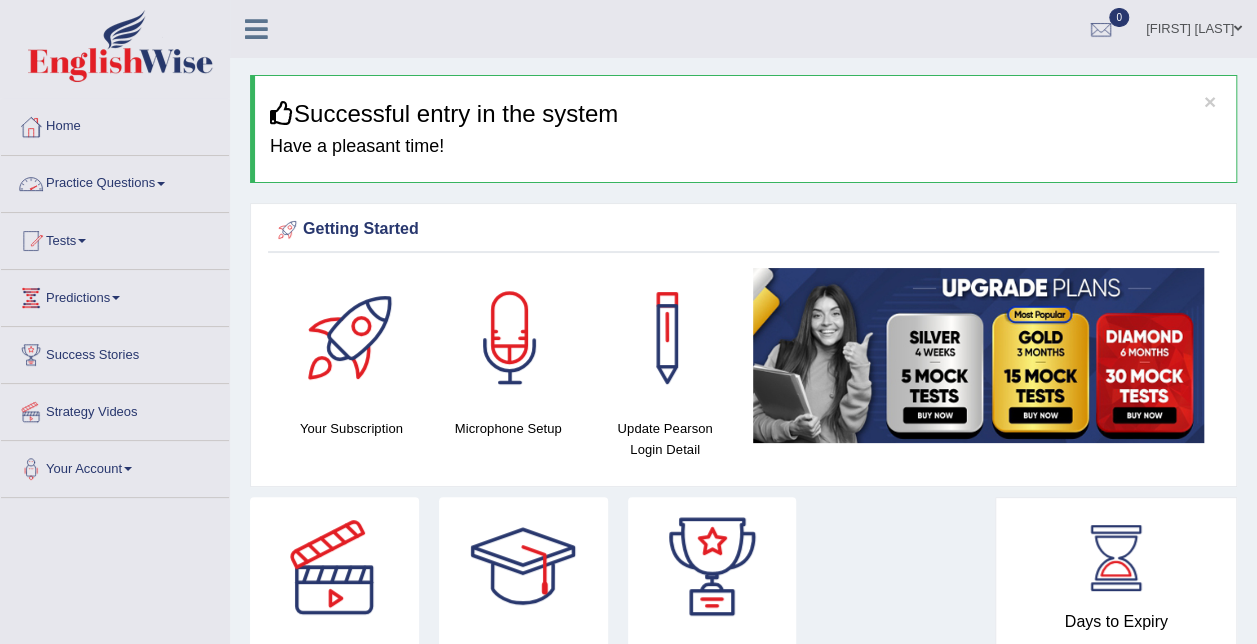 click on "Practice Questions" at bounding box center [115, 181] 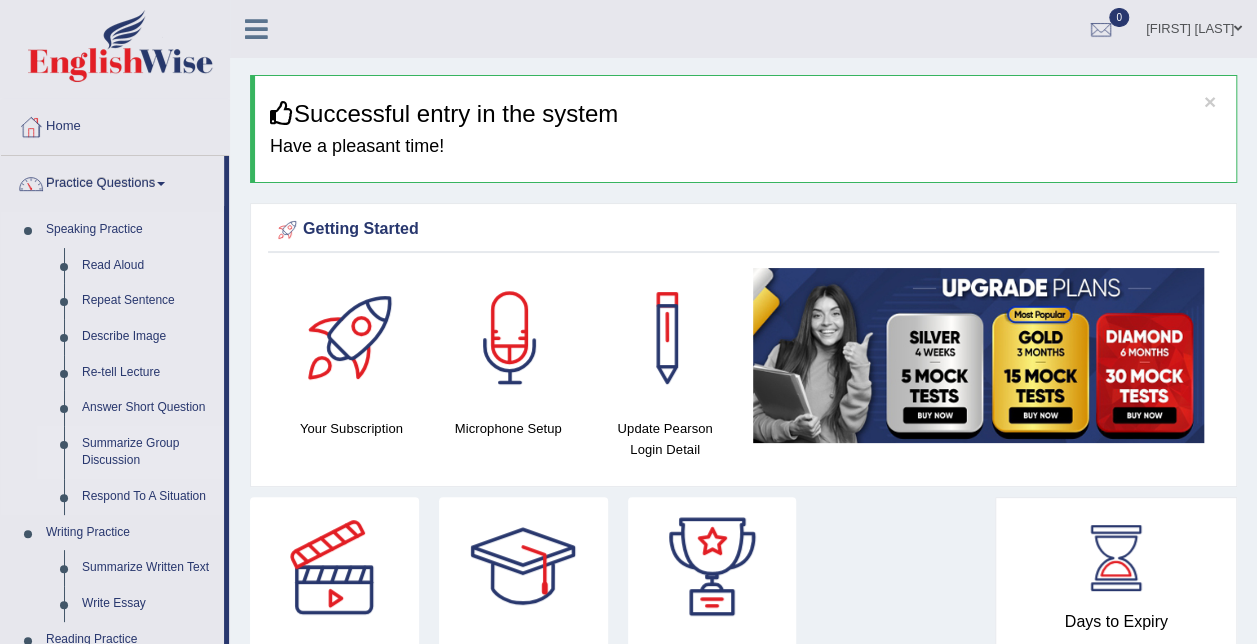 click on "Summarize Group Discussion" at bounding box center (148, 452) 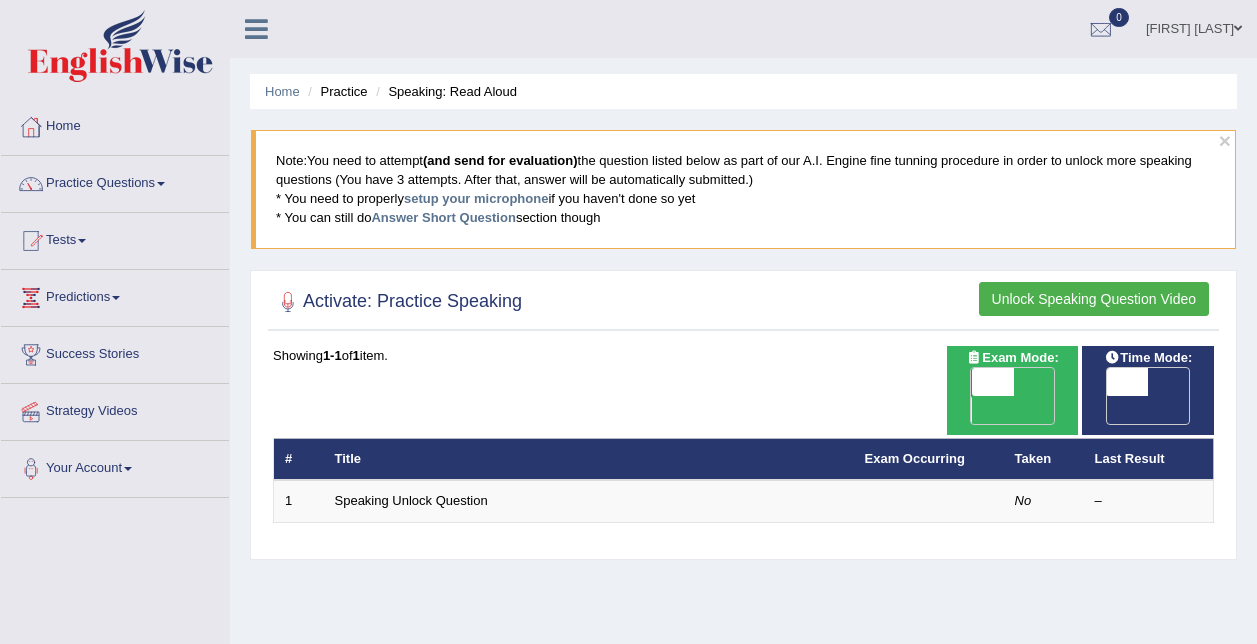 scroll, scrollTop: 0, scrollLeft: 0, axis: both 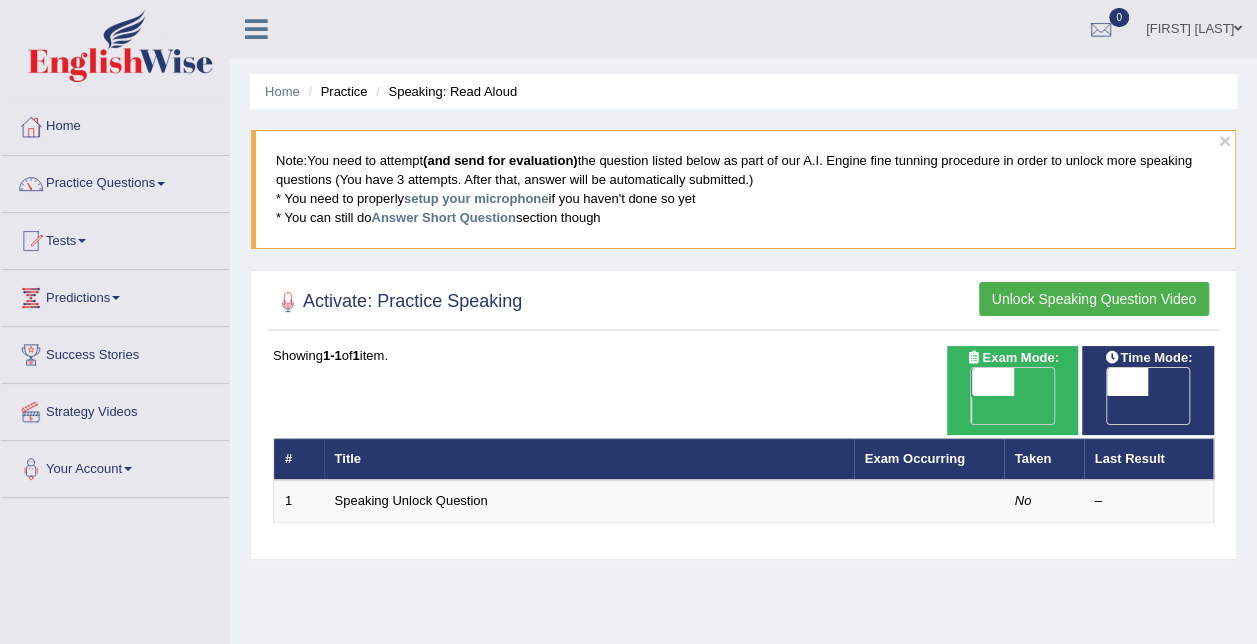click at bounding box center [161, 184] 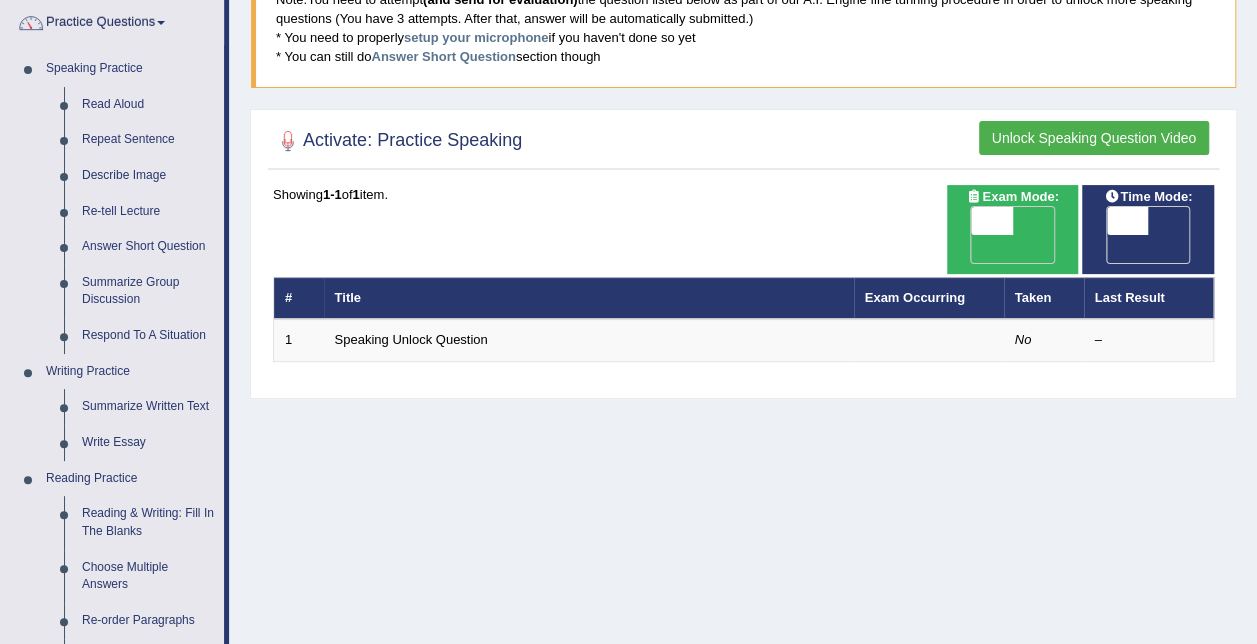 scroll, scrollTop: 170, scrollLeft: 0, axis: vertical 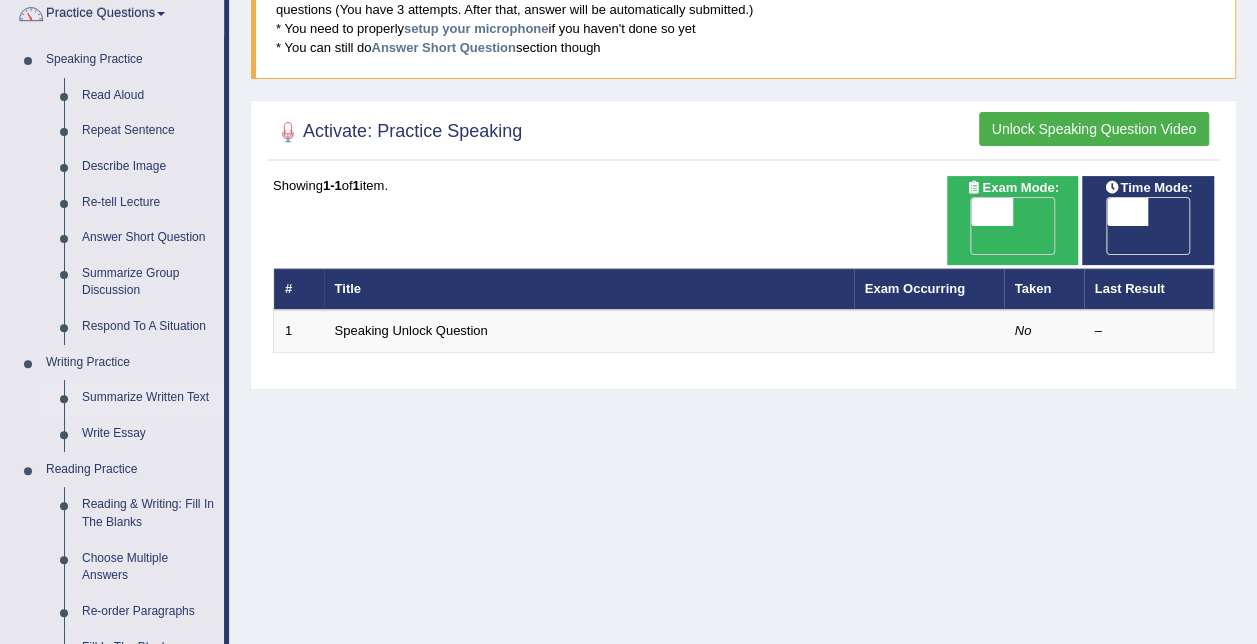 click on "Summarize Written Text" at bounding box center [148, 398] 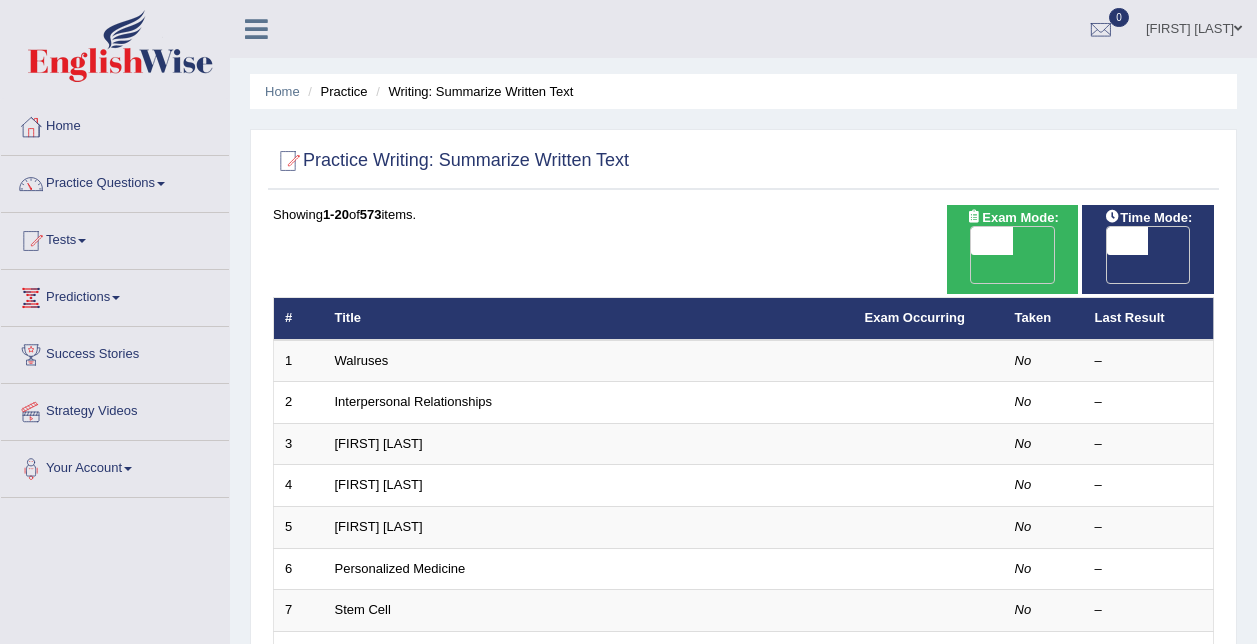 scroll, scrollTop: 0, scrollLeft: 0, axis: both 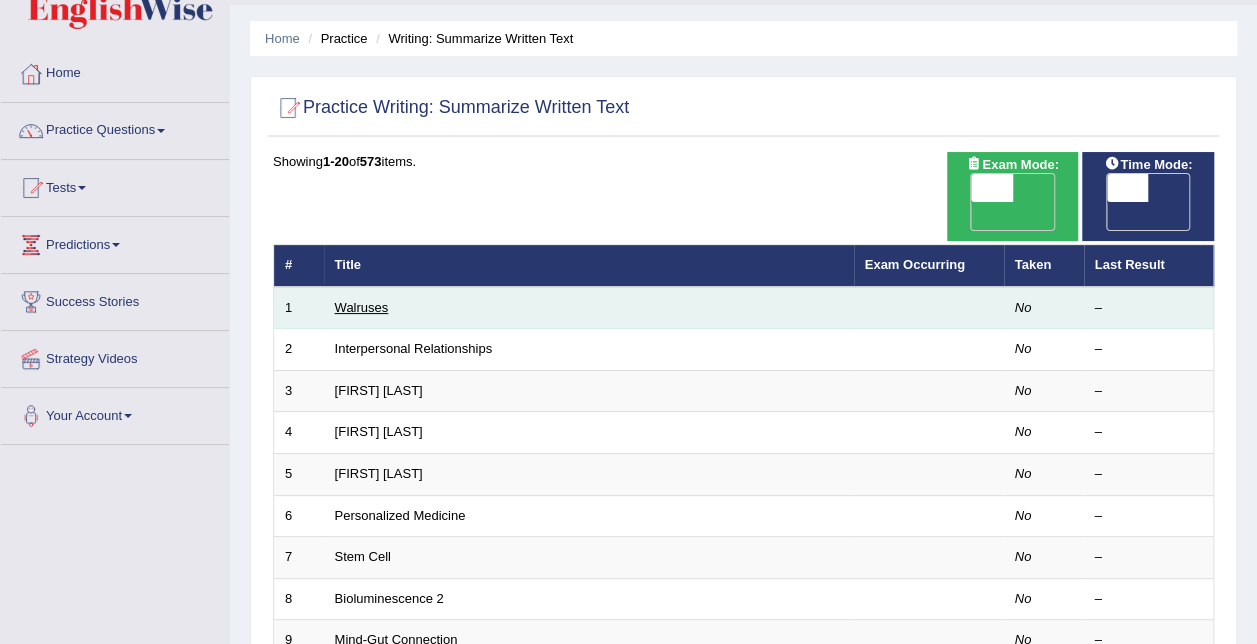 click on "Walruses" at bounding box center [362, 307] 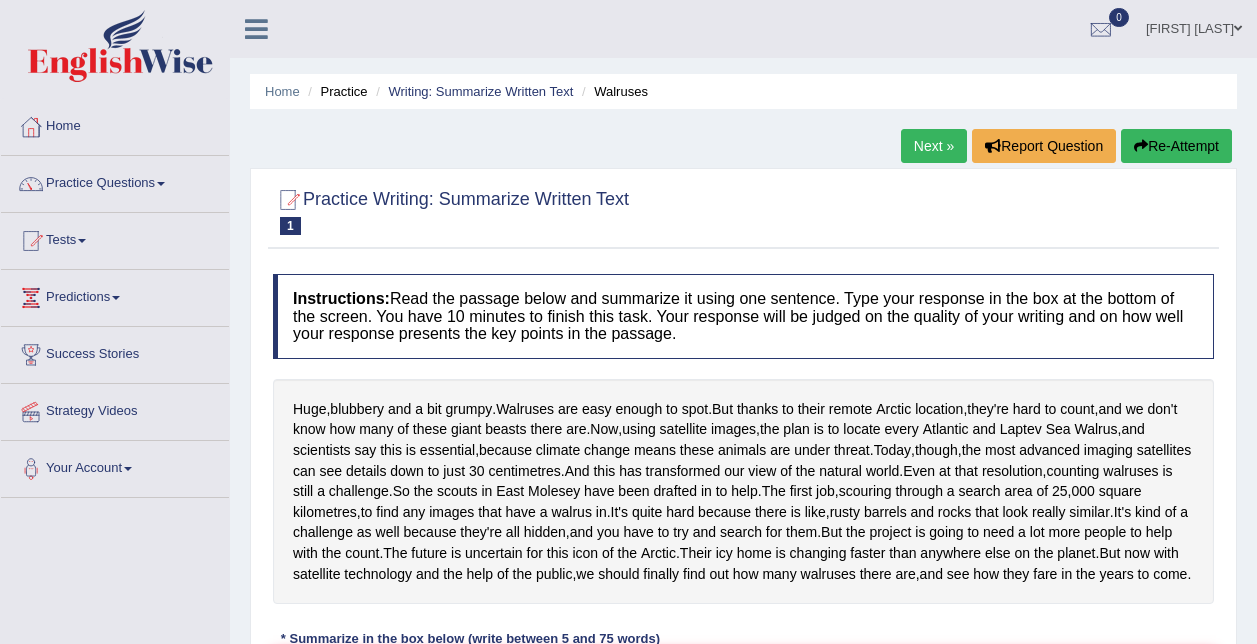 scroll, scrollTop: 0, scrollLeft: 0, axis: both 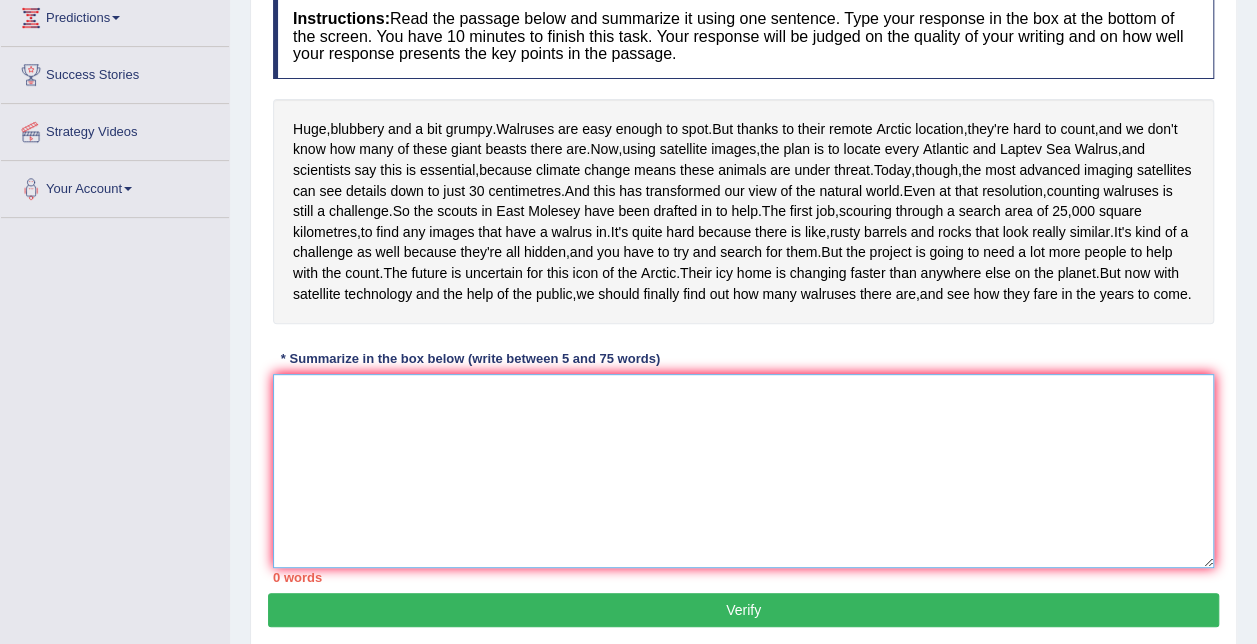 click at bounding box center (743, 471) 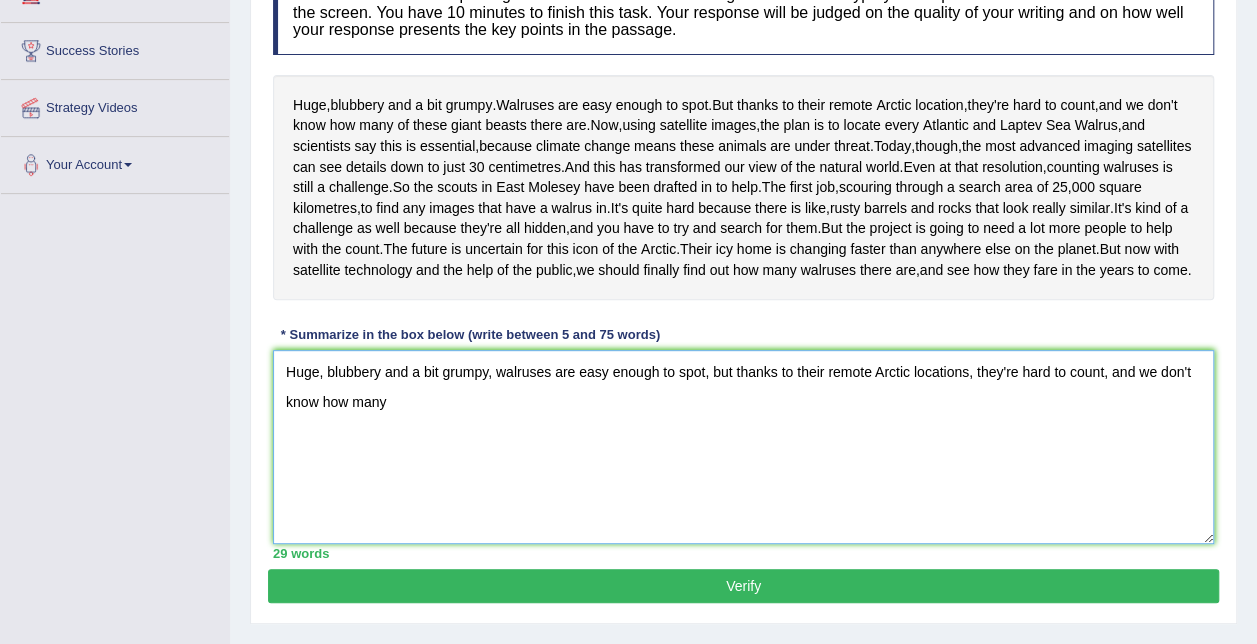 scroll, scrollTop: 318, scrollLeft: 0, axis: vertical 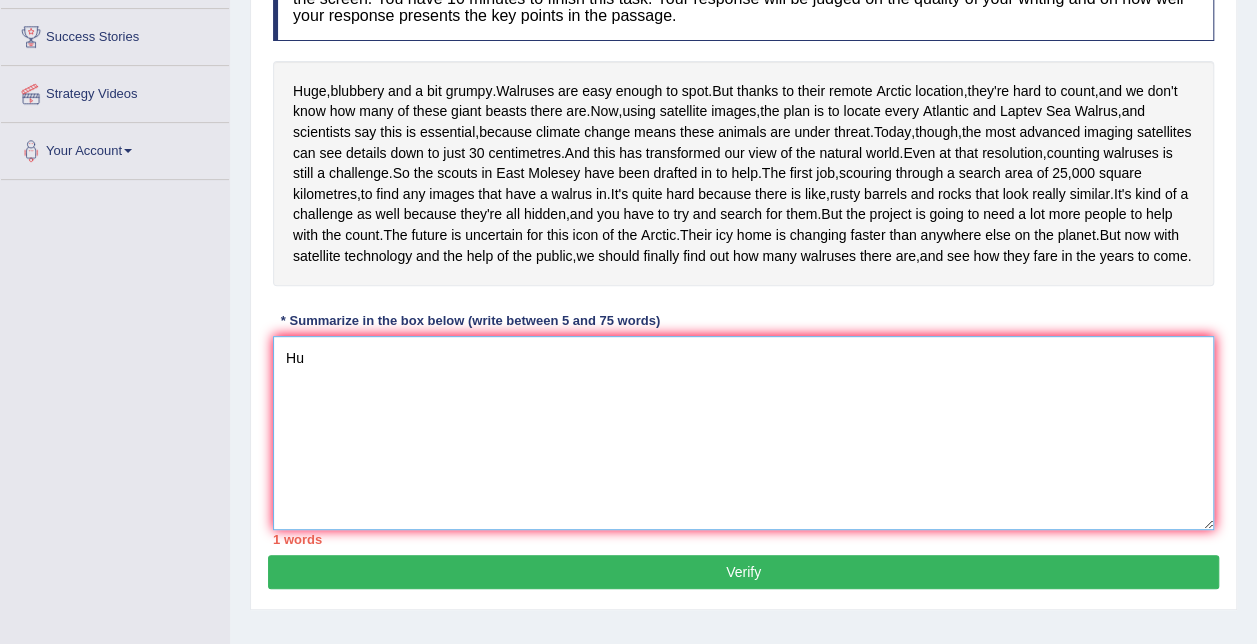 type on "H" 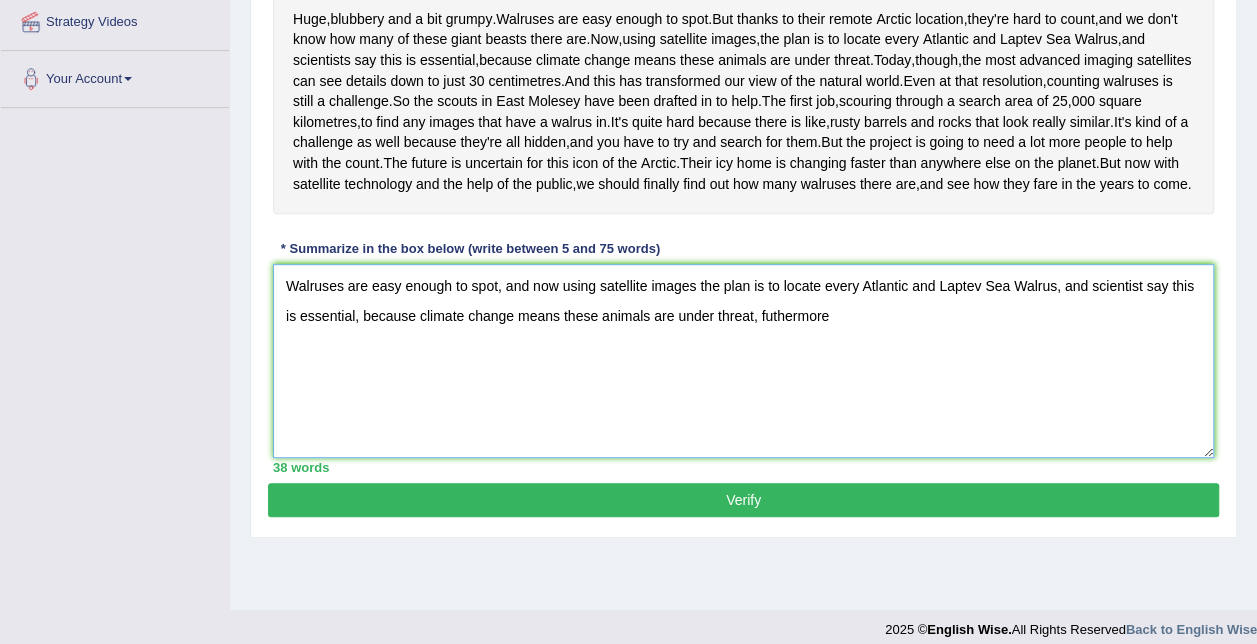 scroll, scrollTop: 413, scrollLeft: 0, axis: vertical 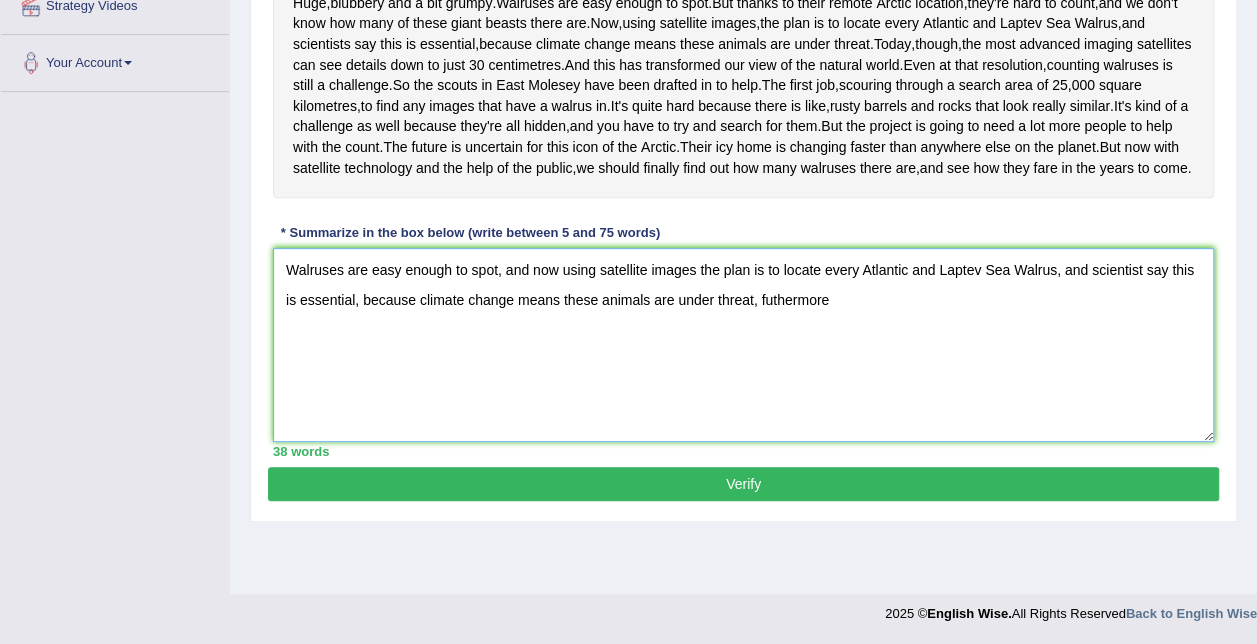 click on "Walruses are easy enough to spot, and now using satellite images the plan is to locate every Atlantic and Laptev Sea Walrus, and scientist say this is essential, because climate change means these animals are under threat, futhermore" at bounding box center [743, 345] 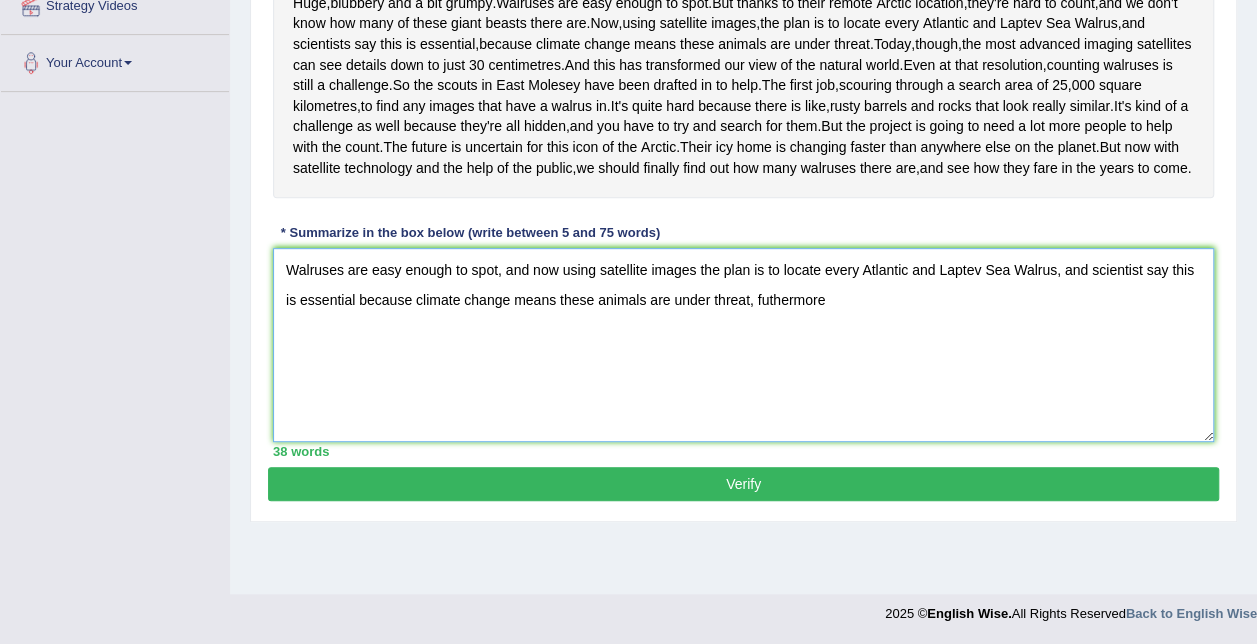 click on "Walruses are easy enough to spot, and now using satellite images the plan is to locate every Atlantic and Laptev Sea Walrus, and scientist say this is essential because climate change means these animals are under threat, futhermore" at bounding box center (743, 345) 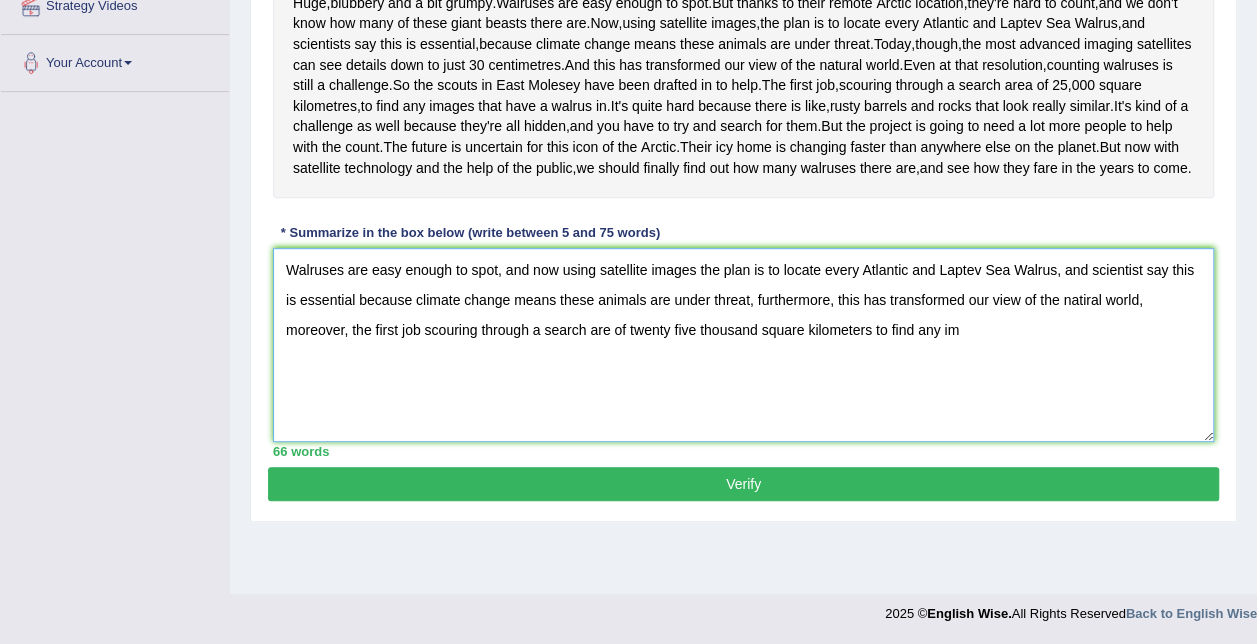 click on "Walruses are easy enough to spot, and now using satellite images the plan is to locate every Atlantic and Laptev Sea Walrus, and scientist say this is essential because climate change means these animals are under threat, furthermore, this has transformed our view of the natiral world, moreover, the first job scouring through a search are of twenty five thousand square kilometers to find any im" at bounding box center [743, 345] 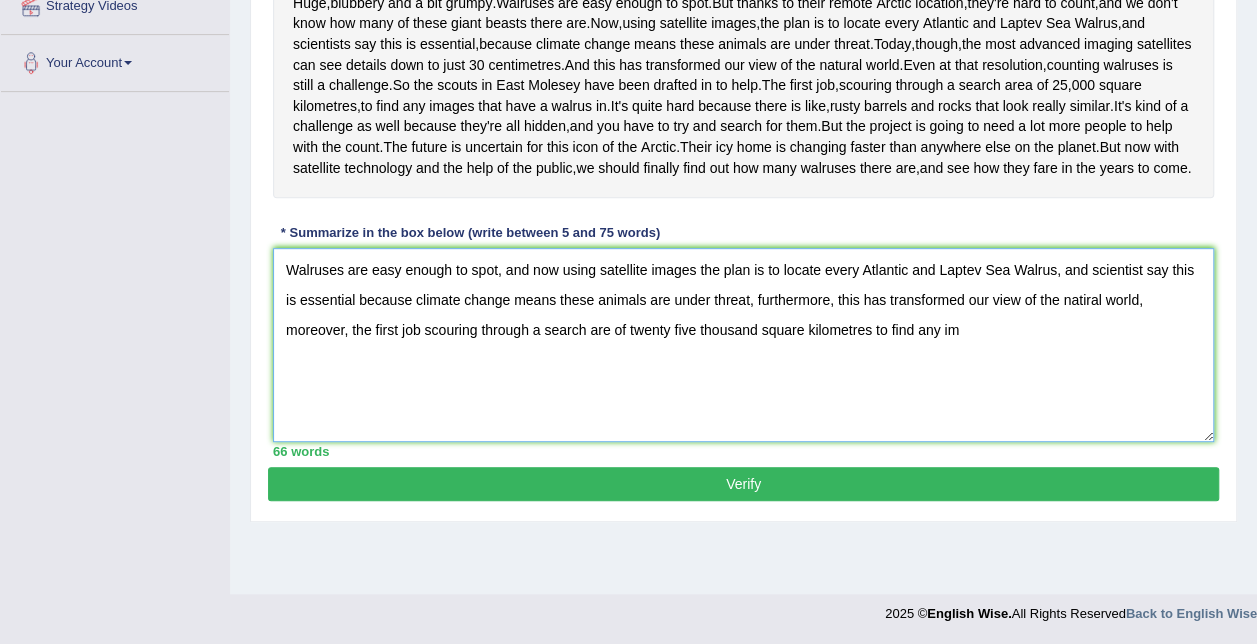 click on "Walruses are easy enough to spot, and now using satellite images the plan is to locate every Atlantic and Laptev Sea Walrus, and scientist say this is essential because climate change means these animals are under threat, furthermore, this has transformed our view of the natiral world, moreover, the first job scouring through a search are of twenty five thousand square kilometres to find any im" at bounding box center [743, 345] 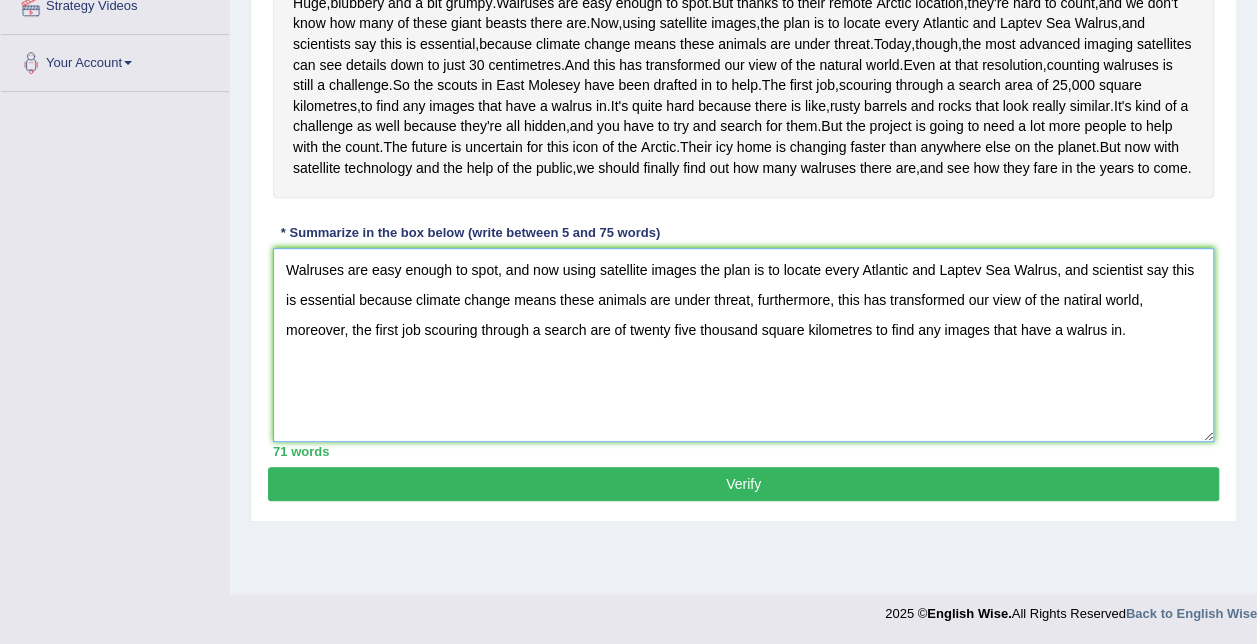 click on "Walruses are easy enough to spot, and now using satellite images the plan is to locate every Atlantic and Laptev Sea Walrus, and scientist say this is essential because climate change means these animals are under threat, furthermore, this has transformed our view of the natiral world, moreover, the first job scouring through a search are of twenty five thousand square kilometres to find any images that have a walrus in." at bounding box center [743, 345] 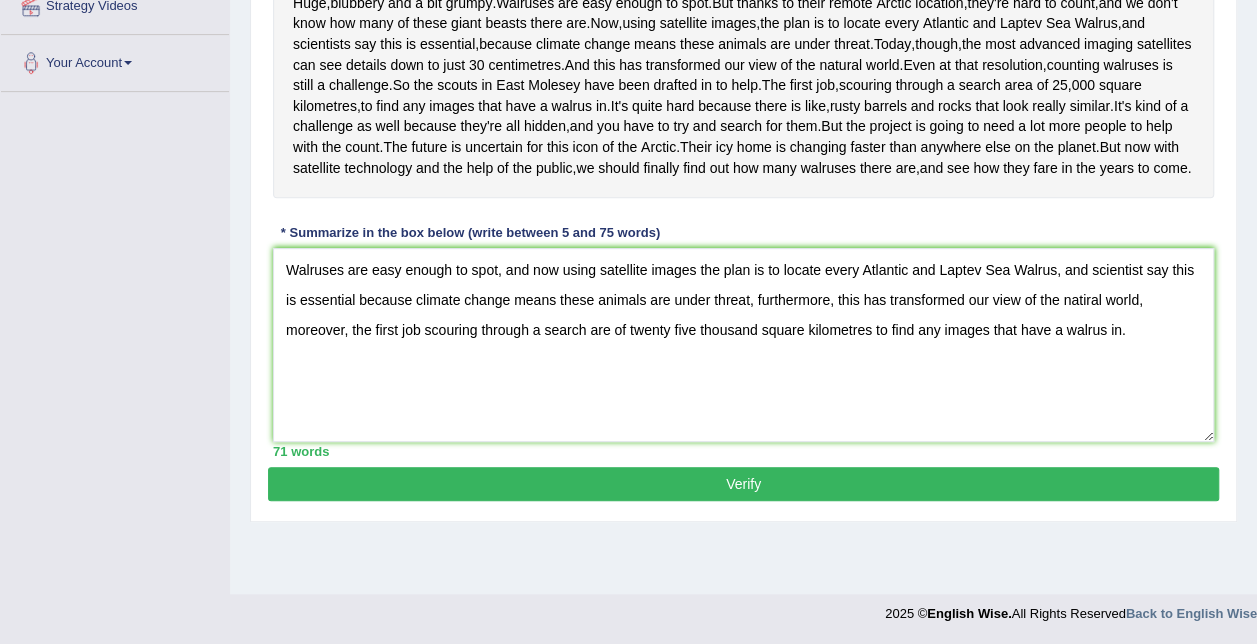 click on "Verify" at bounding box center [743, 484] 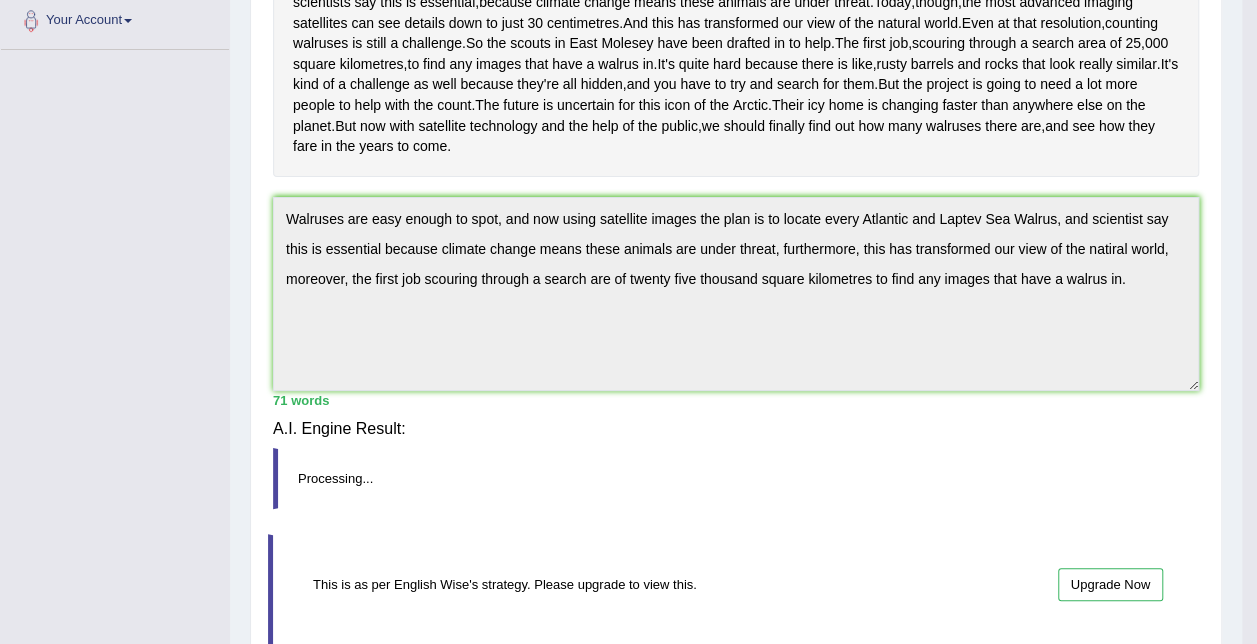 scroll, scrollTop: 437, scrollLeft: 0, axis: vertical 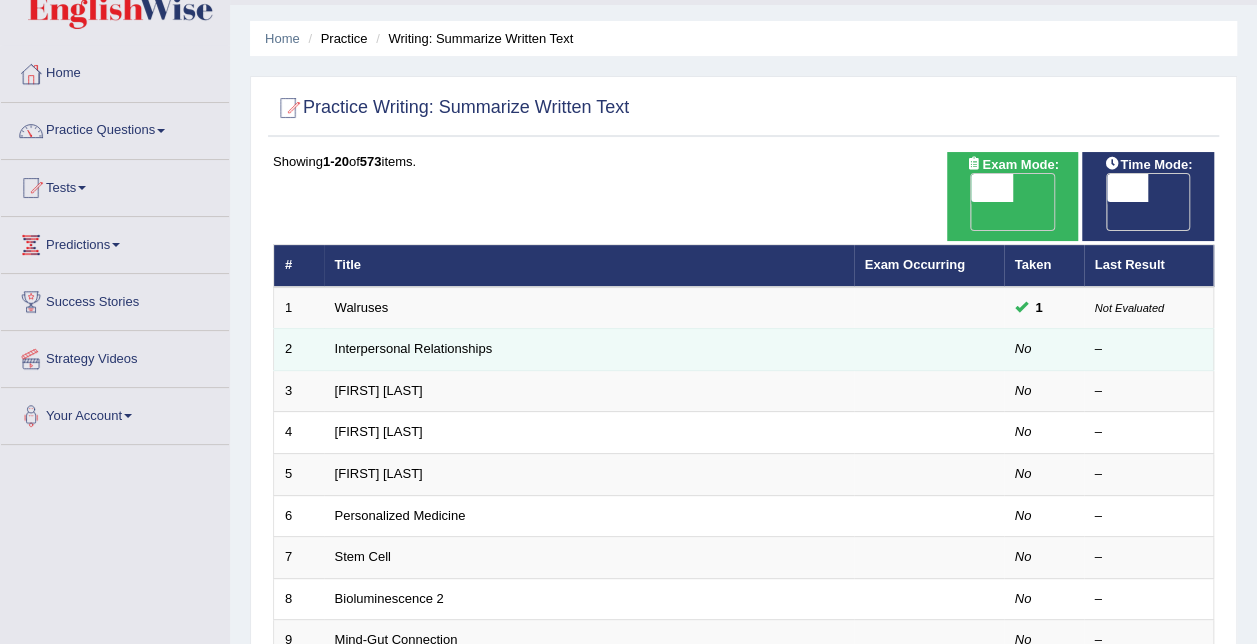 click on "No" at bounding box center (1023, 348) 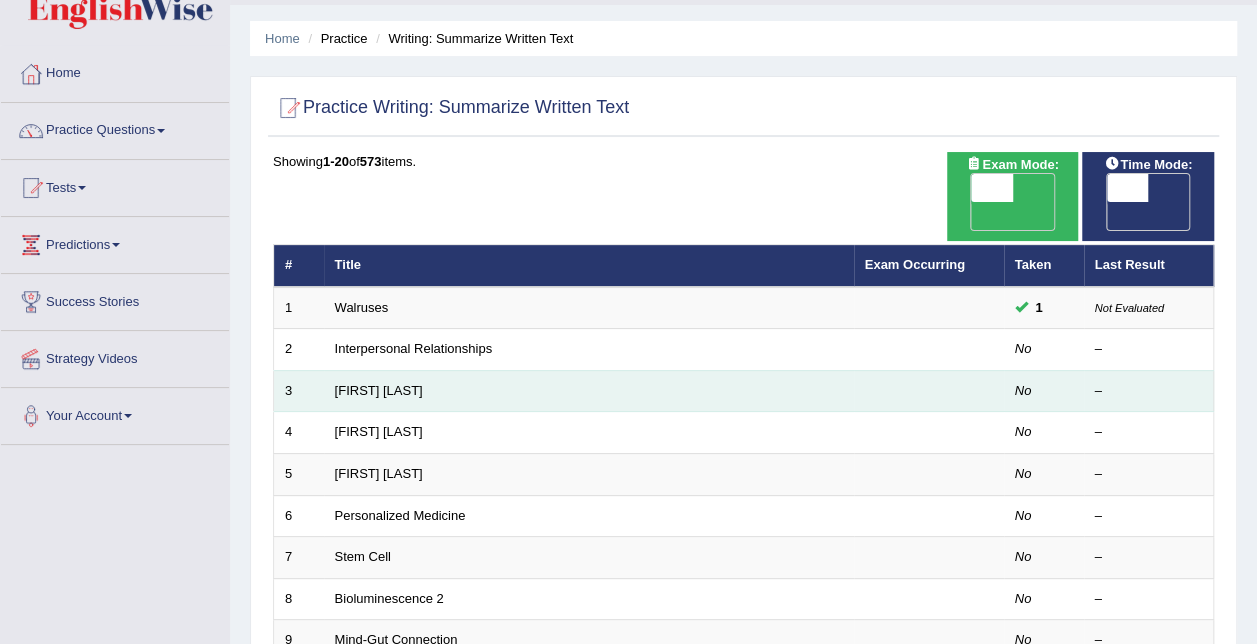 click on "Rosalid Franklin" at bounding box center [589, 391] 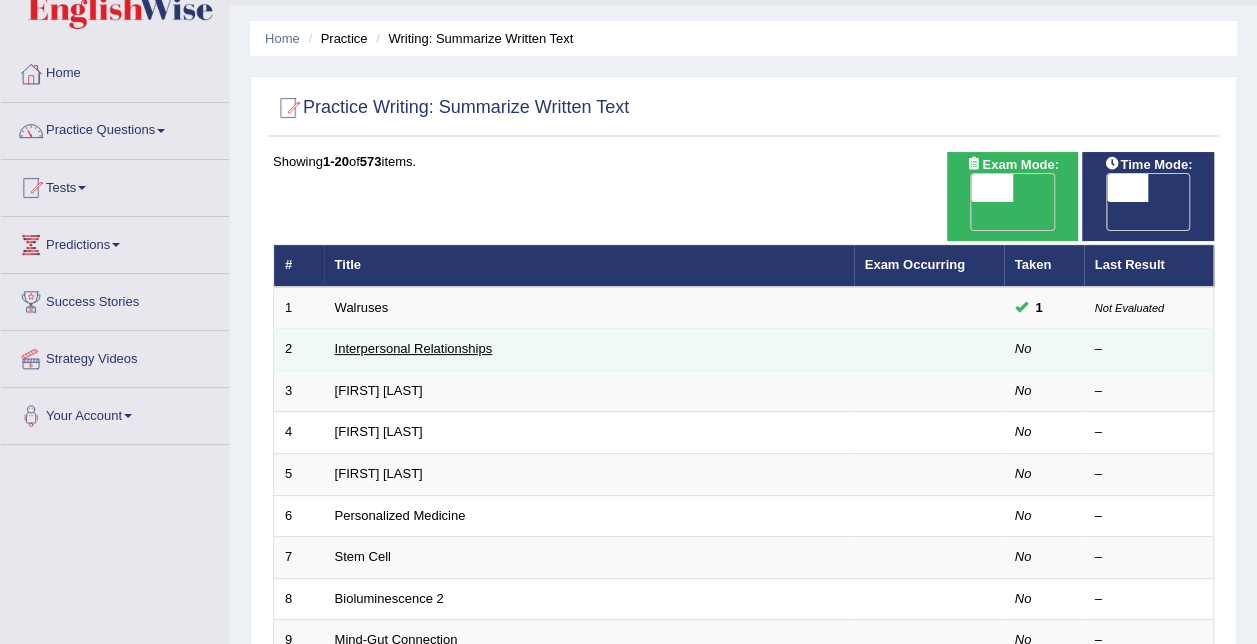click on "Interpersonal Relationships" at bounding box center (414, 348) 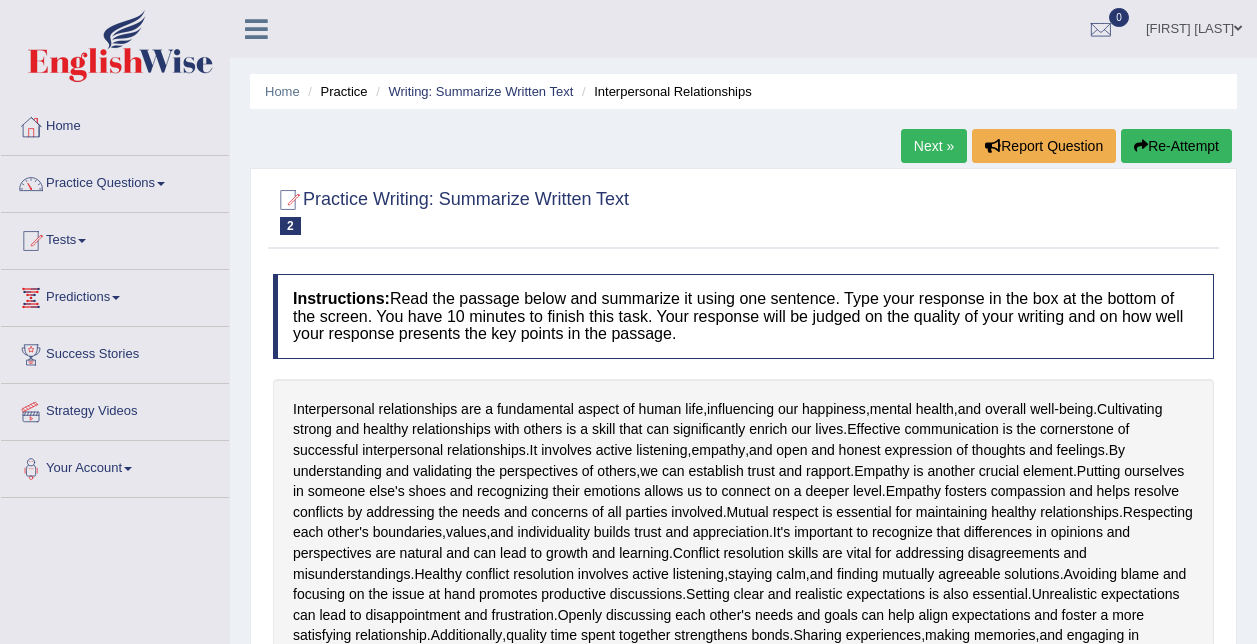 scroll, scrollTop: 354, scrollLeft: 0, axis: vertical 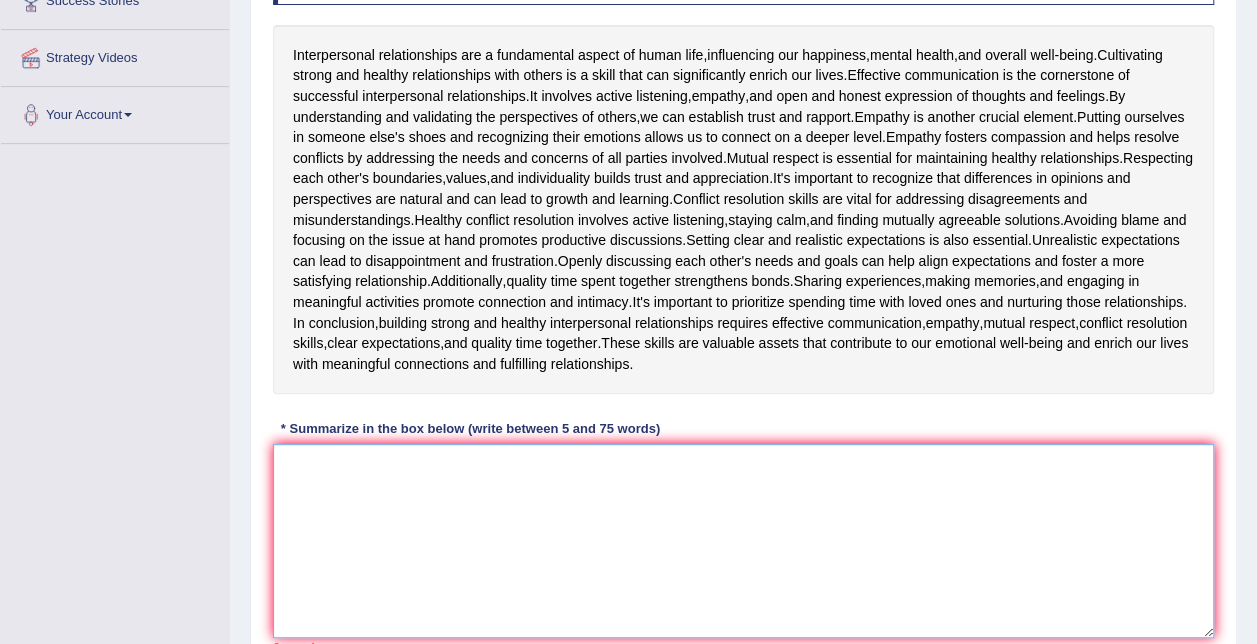 click at bounding box center (743, 541) 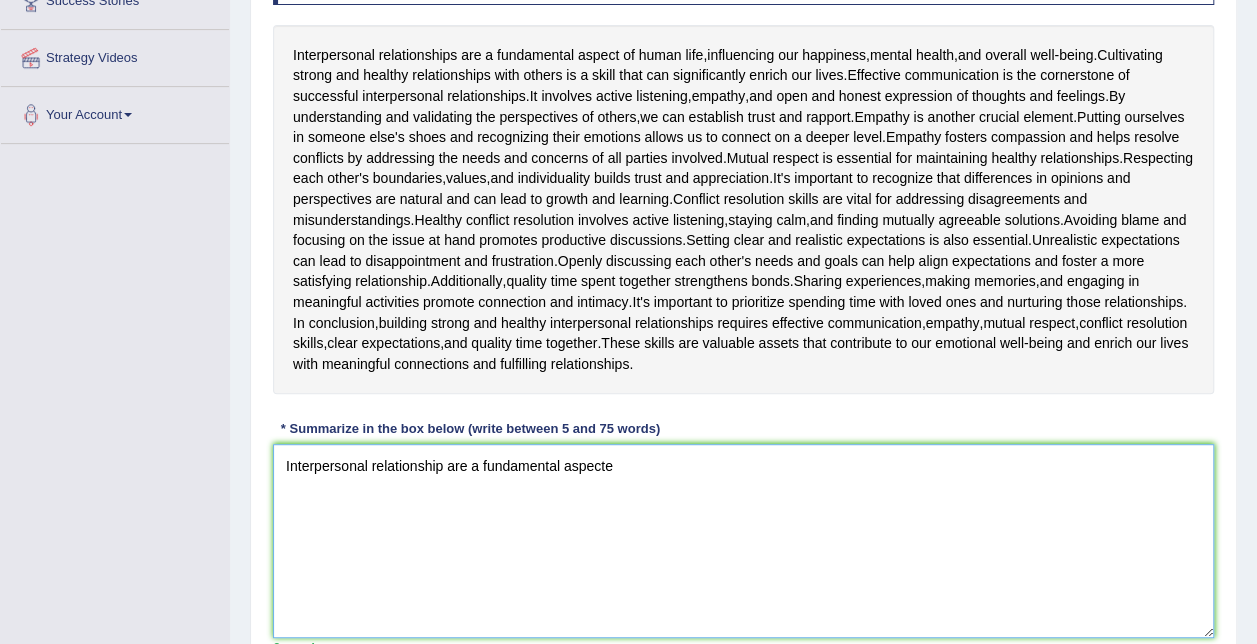 click on "Interpersonal relationship are a fundamental aspecte" at bounding box center [743, 541] 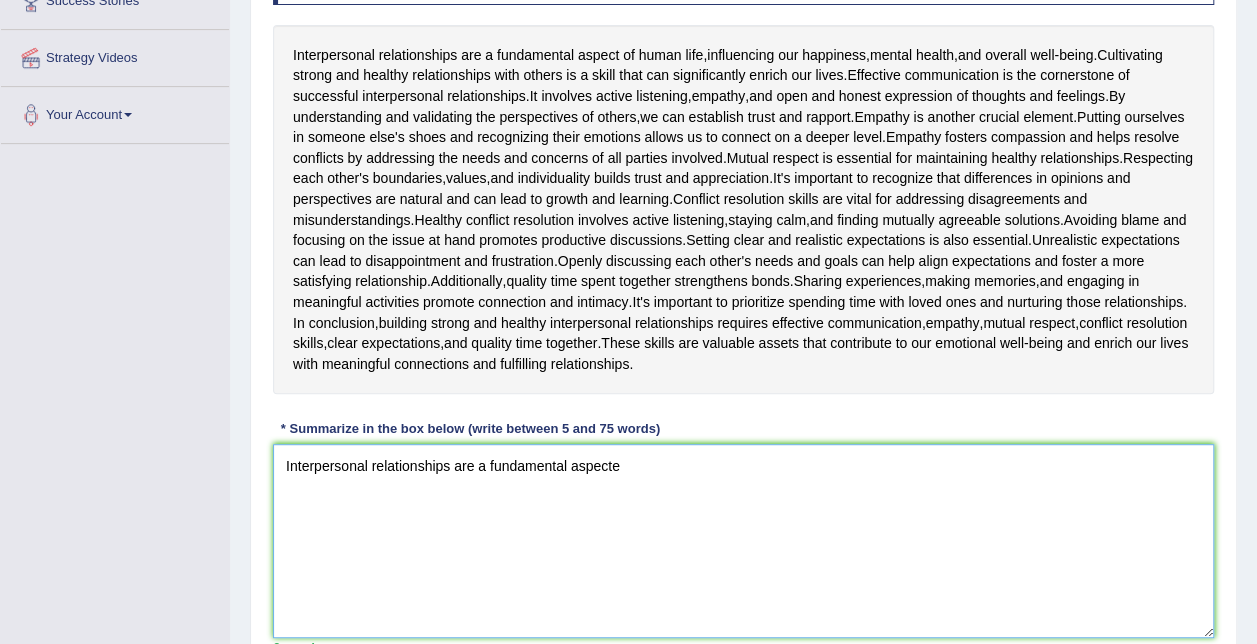 click on "Interpersonal relationships are a fundamental aspecte" at bounding box center (743, 541) 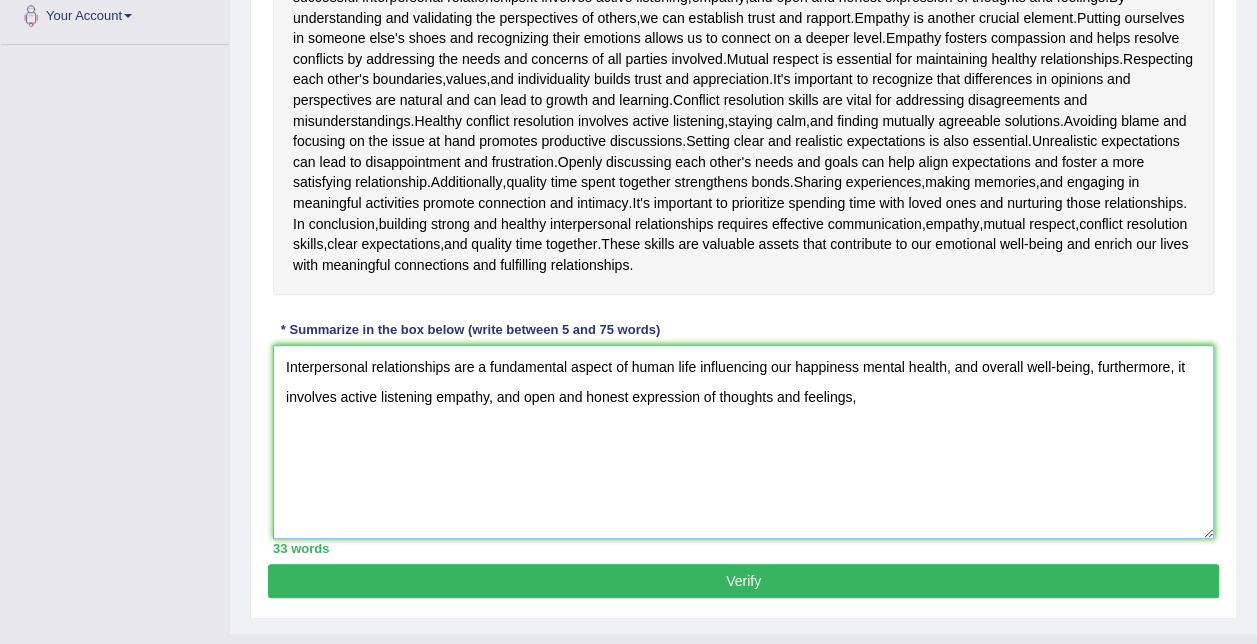 scroll, scrollTop: 490, scrollLeft: 0, axis: vertical 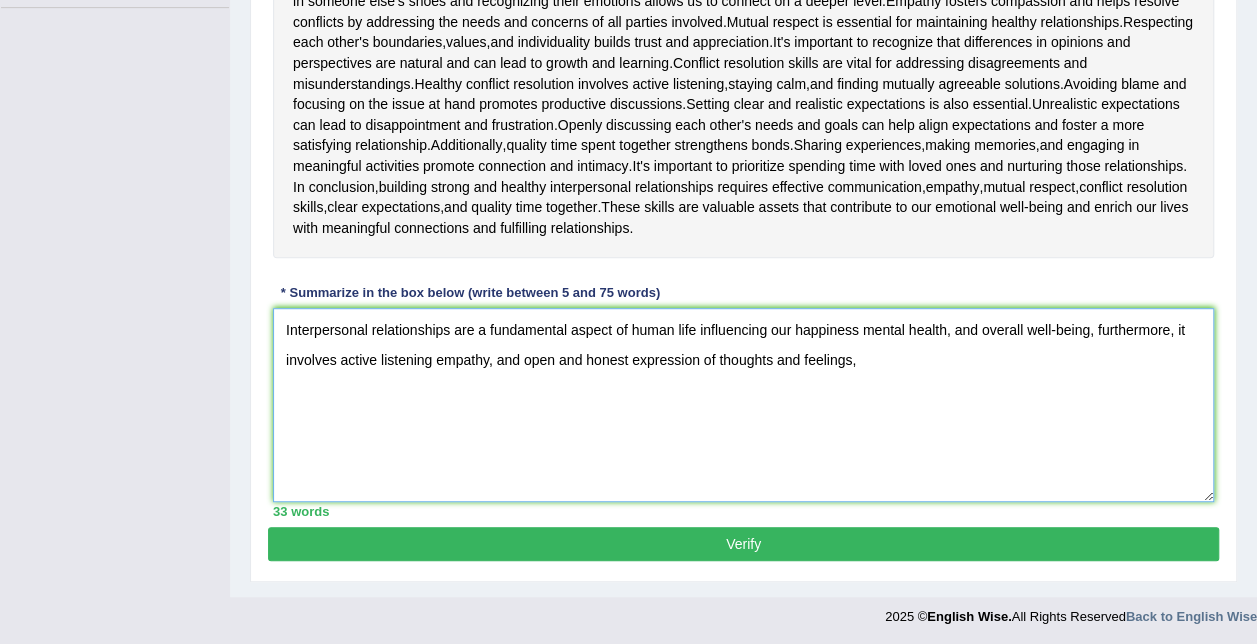 click on "Interpersonal relationships are a fundamental aspect of human life influencing our happiness mental health, and overall well-being, furthermore, it involves active listening empathy, and open and honest expression of thoughts and feelings," at bounding box center [743, 405] 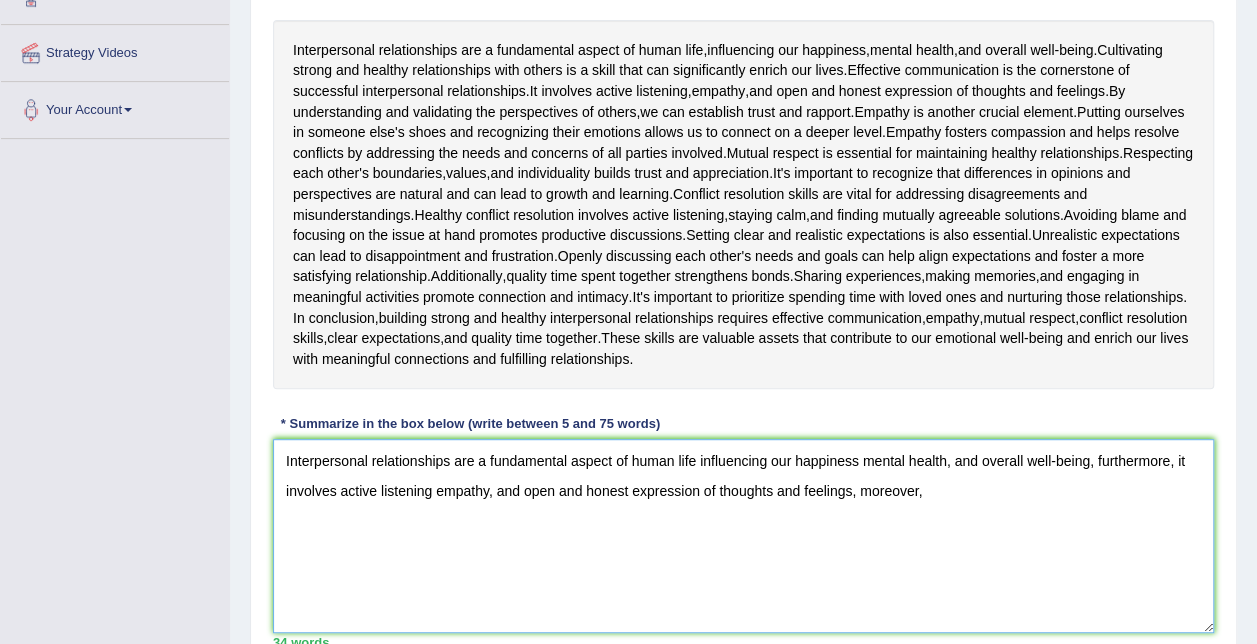 scroll, scrollTop: 358, scrollLeft: 0, axis: vertical 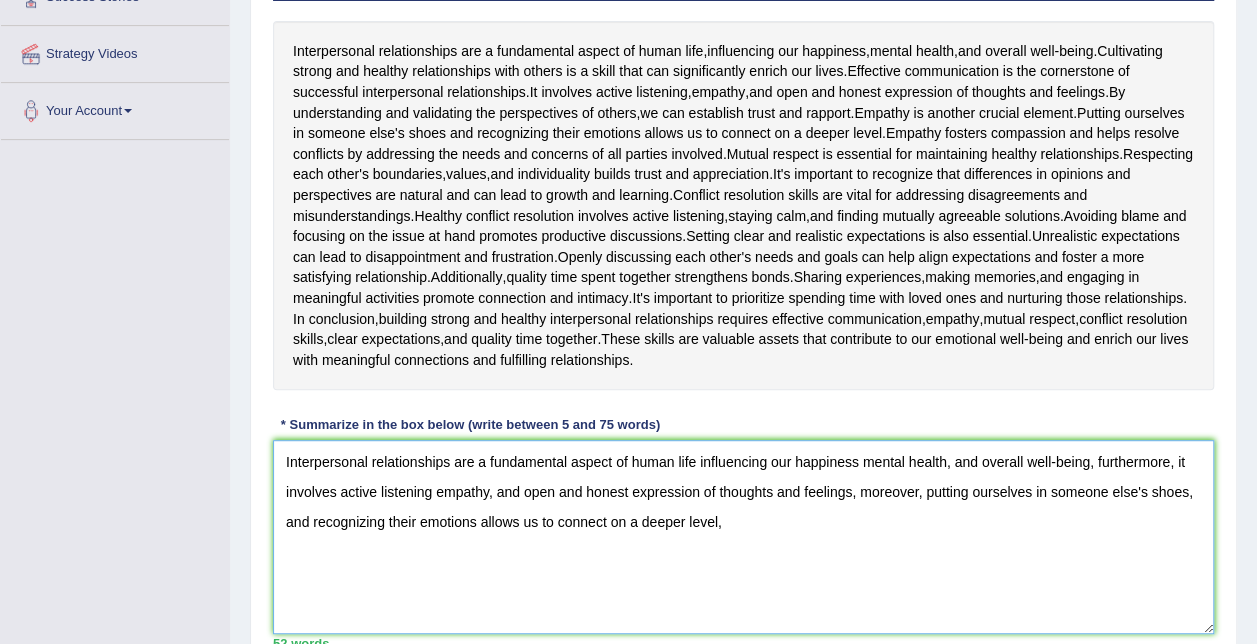 click on "Interpersonal relationships are a fundamental aspect of human life influencing our happiness mental health, and overall well-being, furthermore, it involves active listening empathy, and open and honest expression of thoughts and feelings, moreover, putting ourselves in someone else's shoes, and recognizing their emotions allows us to connect on a deeper level," at bounding box center (743, 537) 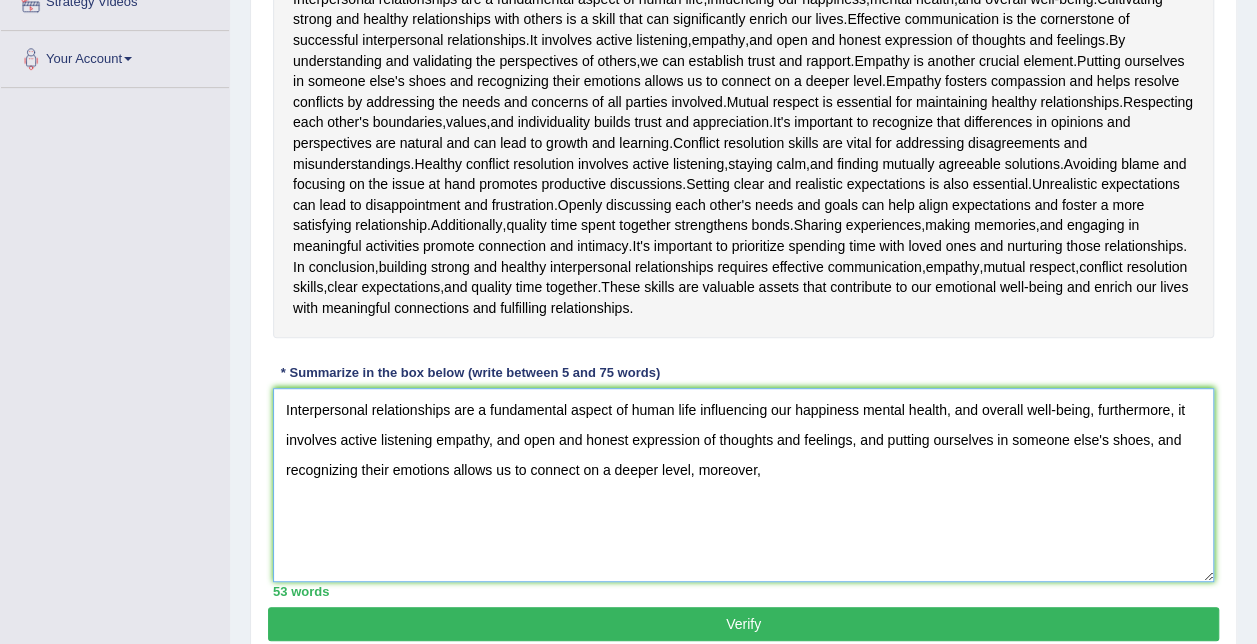 scroll, scrollTop: 412, scrollLeft: 0, axis: vertical 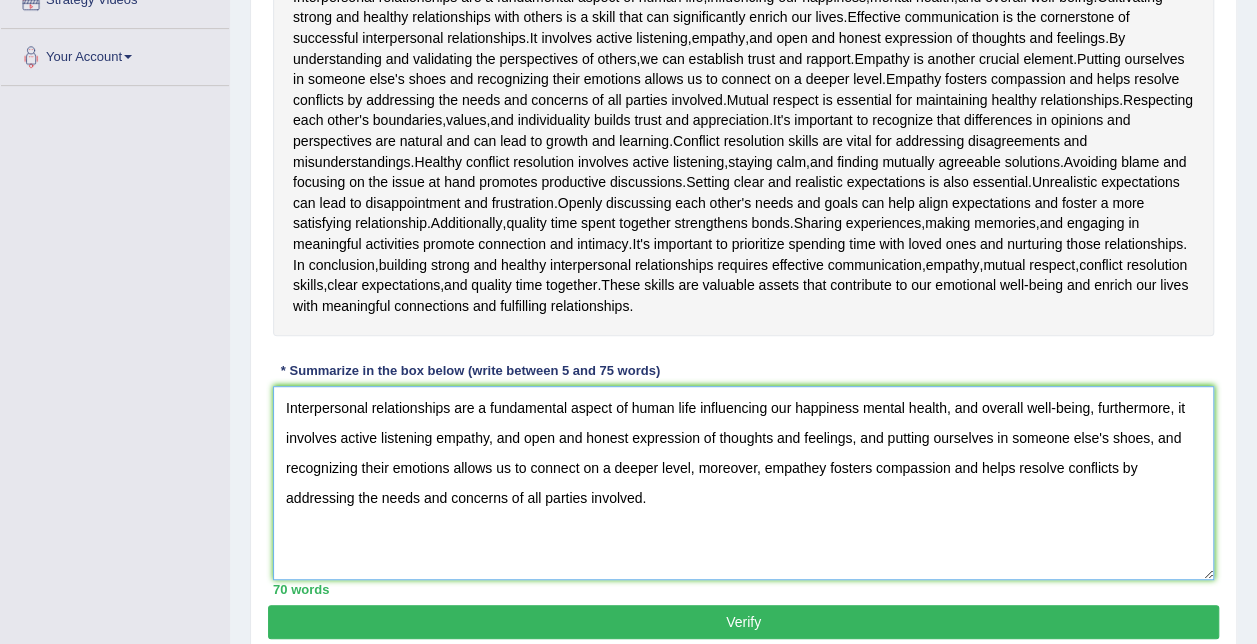 click on "Interpersonal relationships are a fundamental aspect of human life influencing our happiness mental health, and overall well-being, furthermore, it involves active listening empathy, and open and honest expression of thoughts and feelings, and putting ourselves in someone else's shoes, and recognizing their emotions allows us to connect on a deeper level, moreover, empathey fosters compassion and helps resolve conflicts by addressing the needs and concerns of all parties involved." at bounding box center [743, 483] 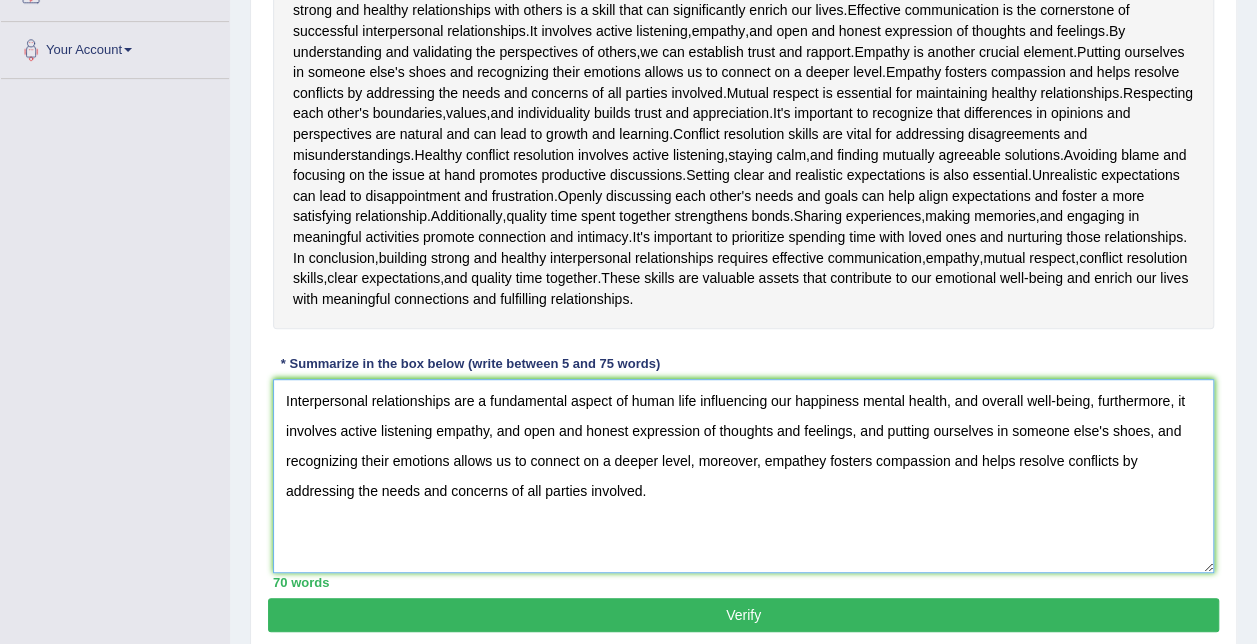 scroll, scrollTop: 396, scrollLeft: 0, axis: vertical 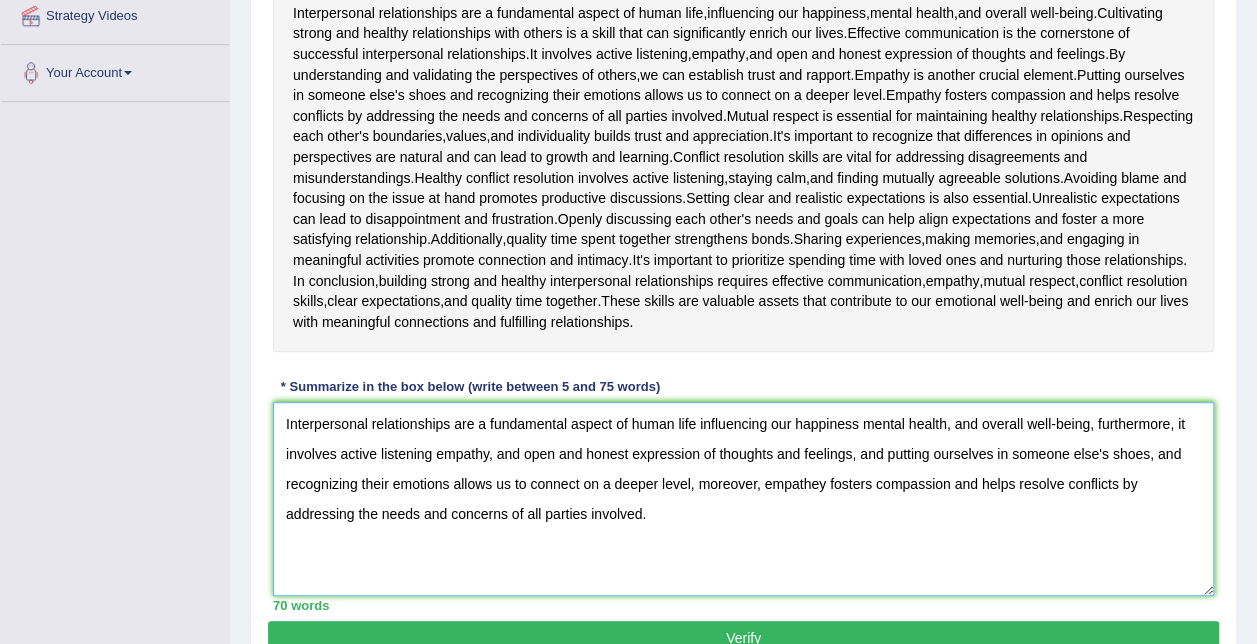 click on "Interpersonal relationships are a fundamental aspect of human life influencing our happiness mental health, and overall well-being, furthermore, it involves active listening empathy, and open and honest expression of thoughts and feelings, and putting ourselves in someone else's shoes, and recognizing their emotions allows us to connect on a deeper level, moreover, empathey fosters compassion and helps resolve conflicts by addressing the needs and concerns of all parties involved." at bounding box center (743, 499) 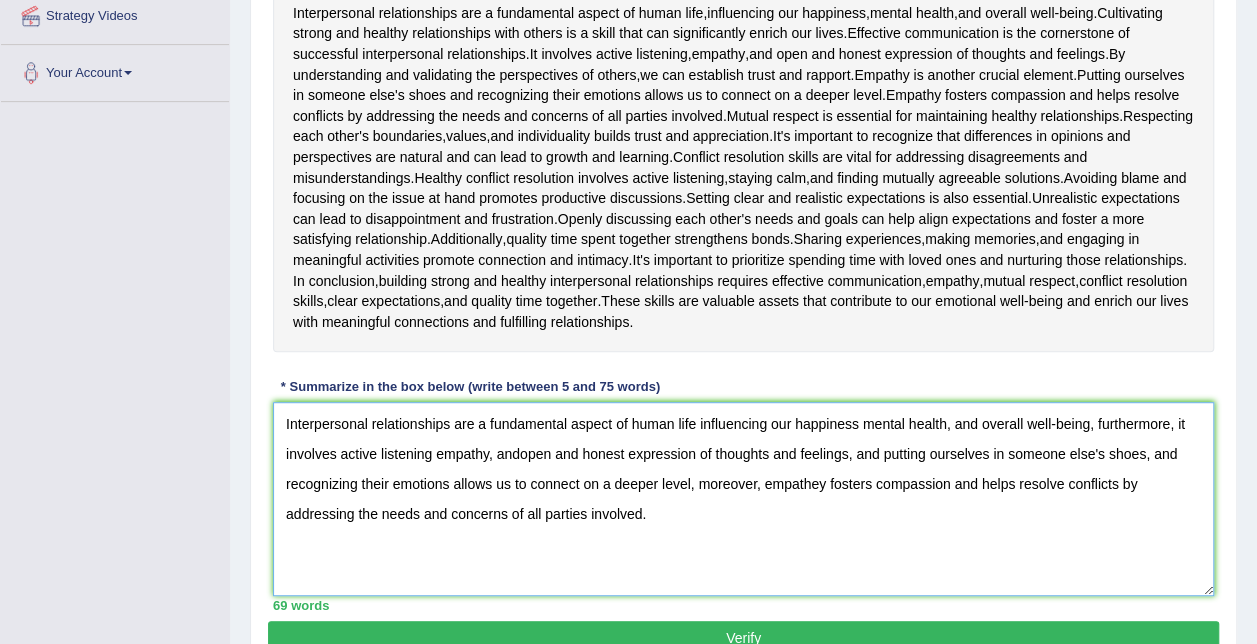 click on "Interpersonal relationships are a fundamental aspect of human life influencing our happiness mental health, and overall well-being, furthermore, it involves active listening empathy, andopen and honest expression of thoughts and feelings, and putting ourselves in someone else's shoes, and recognizing their emotions allows us to connect on a deeper level, moreover, empathey fosters compassion and helps resolve conflicts by addressing the needs and concerns of all parties involved." at bounding box center (743, 499) 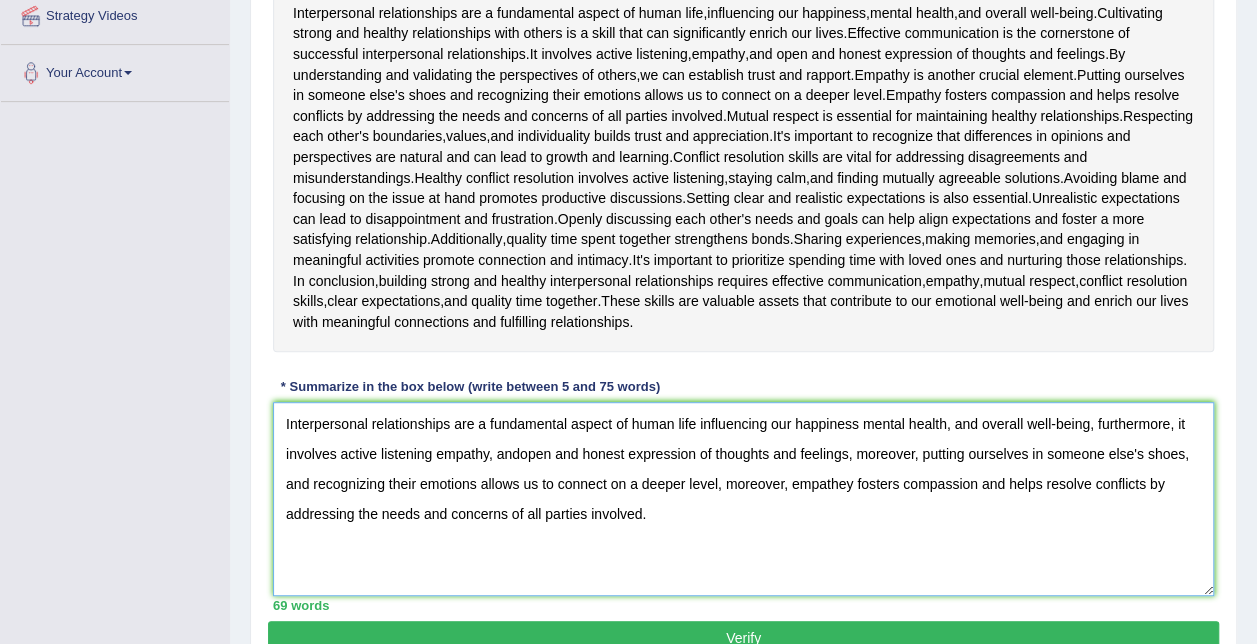 click on "Interpersonal relationships are a fundamental aspect of human life influencing our happiness mental health, and overall well-being, furthermore, it involves active listening empathy, andopen and honest expression of thoughts and feelings, moreover, putting ourselves in someone else's shoes, and recognizing their emotions allows us to connect on a deeper level, moreover, empathey fosters compassion and helps resolve conflicts by addressing the needs and concerns of all parties involved." at bounding box center (743, 499) 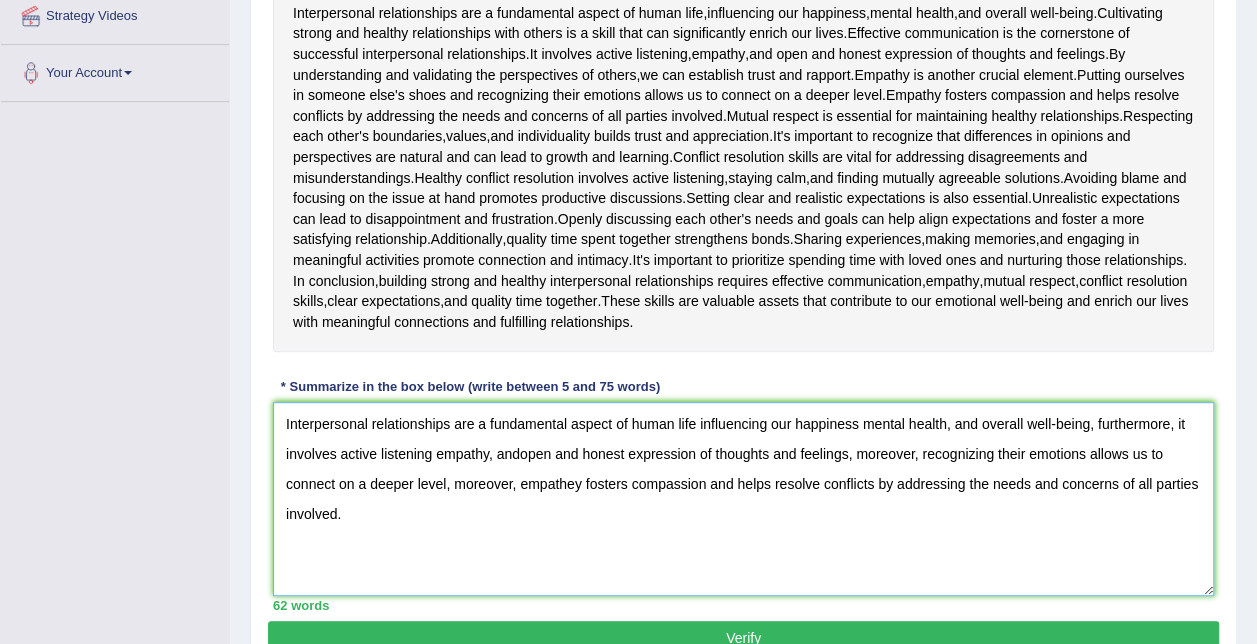 click on "Interpersonal relationships are a fundamental aspect of human life influencing our happiness mental health, and overall well-being, furthermore, it involves active listening empathy, andopen and honest expression of thoughts and feelings, moreover, recognizing their emotions allows us to connect on a deeper level, moreover, empathey fosters compassion and helps resolve conflicts by addressing the needs and concerns of all parties involved." at bounding box center [743, 499] 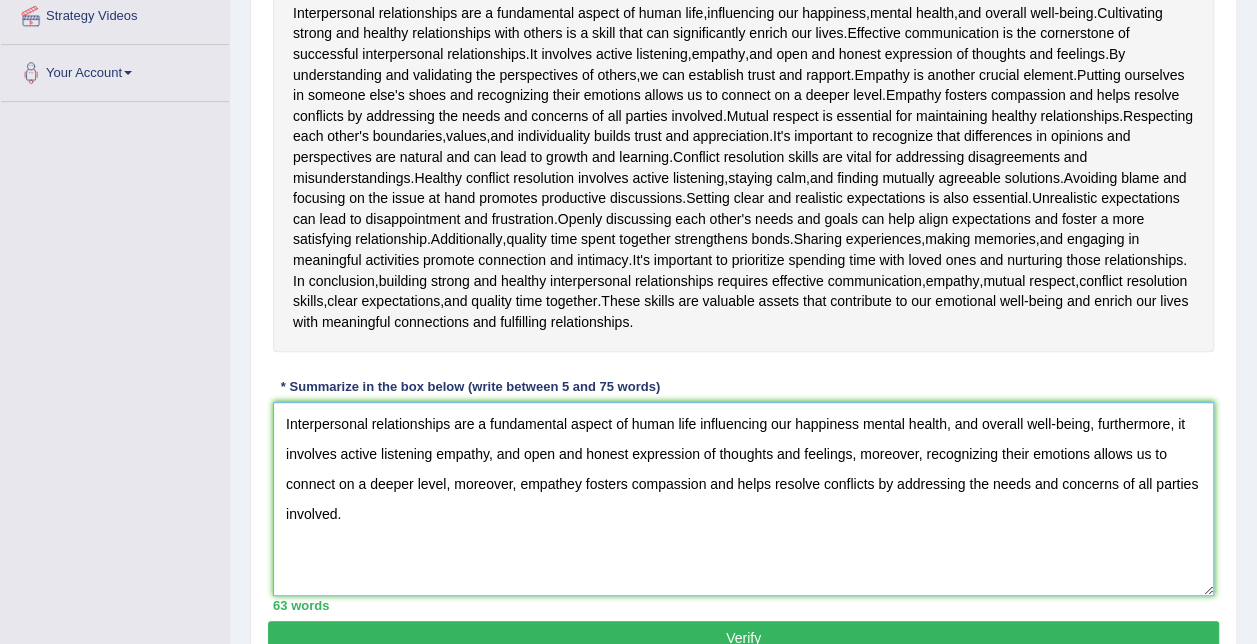 click on "Interpersonal relationships are a fundamental aspect of human life influencing our happiness mental health, and overall well-being, furthermore, it involves active listening empathy, and open and honest expression of thoughts and feelings, moreover, recognizing their emotions allows us to connect on a deeper level, moreover, empathey fosters compassion and helps resolve conflicts by addressing the needs and concerns of all parties involved." at bounding box center [743, 499] 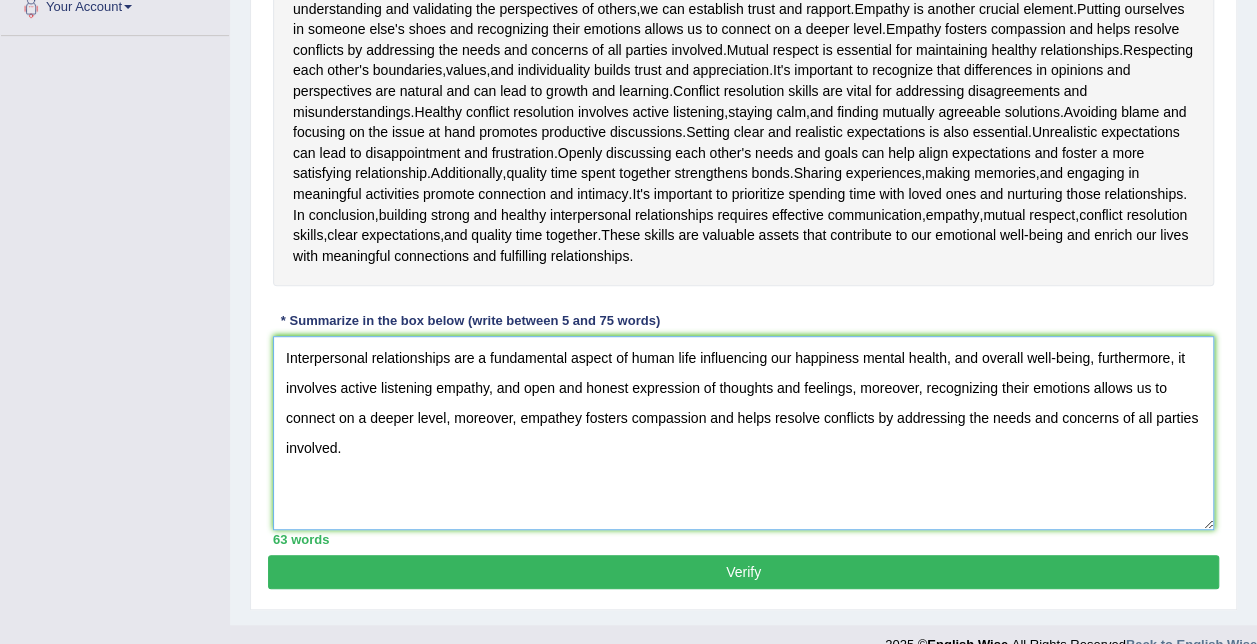 scroll, scrollTop: 490, scrollLeft: 0, axis: vertical 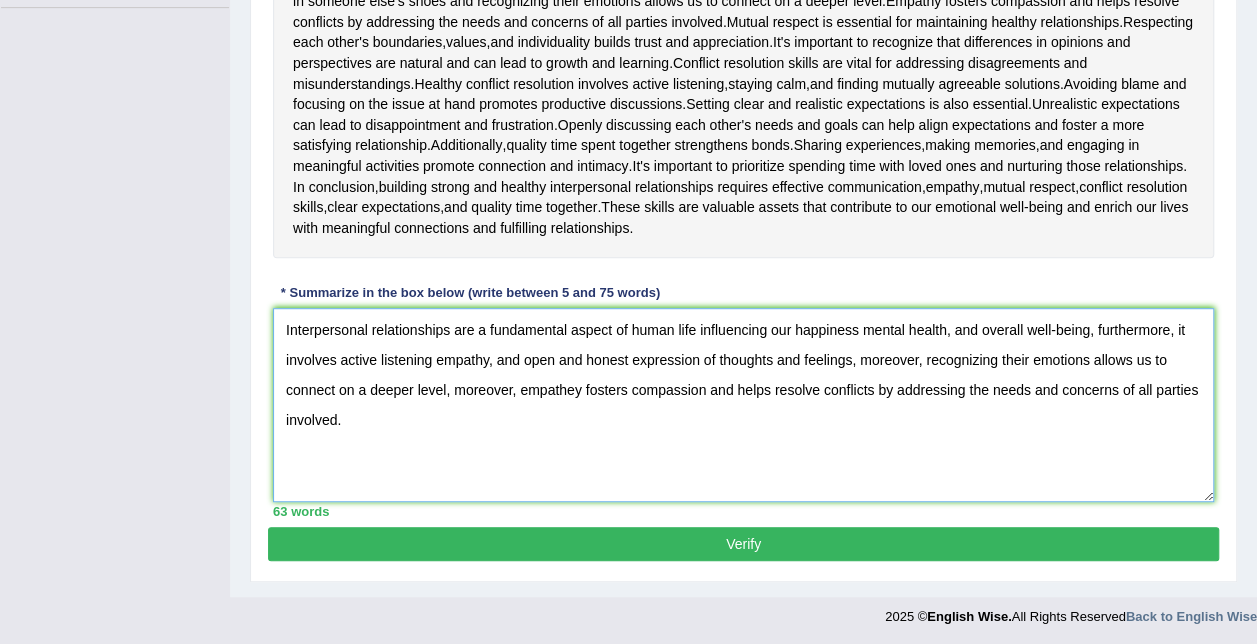 type on "Interpersonal relationships are a fundamental aspect of human life influencing our happiness mental health, and overall well-being, furthermore, it involves active listening empathy, and open and honest expression of thoughts and feelings, moreover, recognizing their emotions allows us to connect on a deeper level, moreover, empathey fosters compassion and helps resolve conflicts by addressing the needs and concerns of all parties involved." 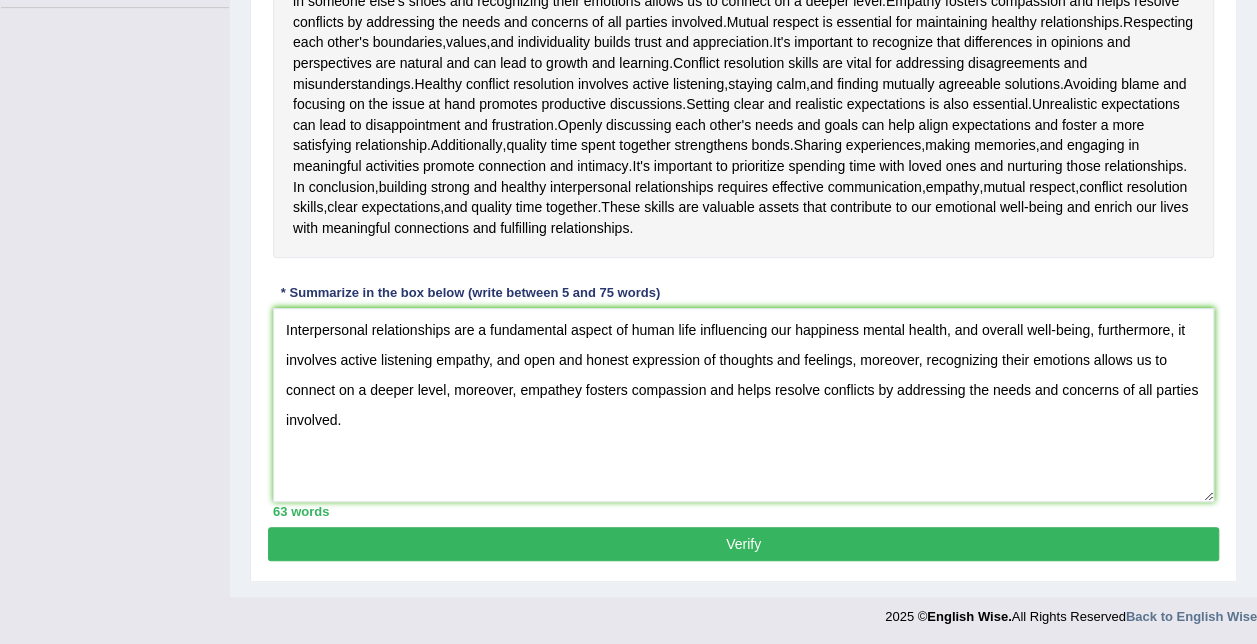 click on "Verify" at bounding box center (743, 544) 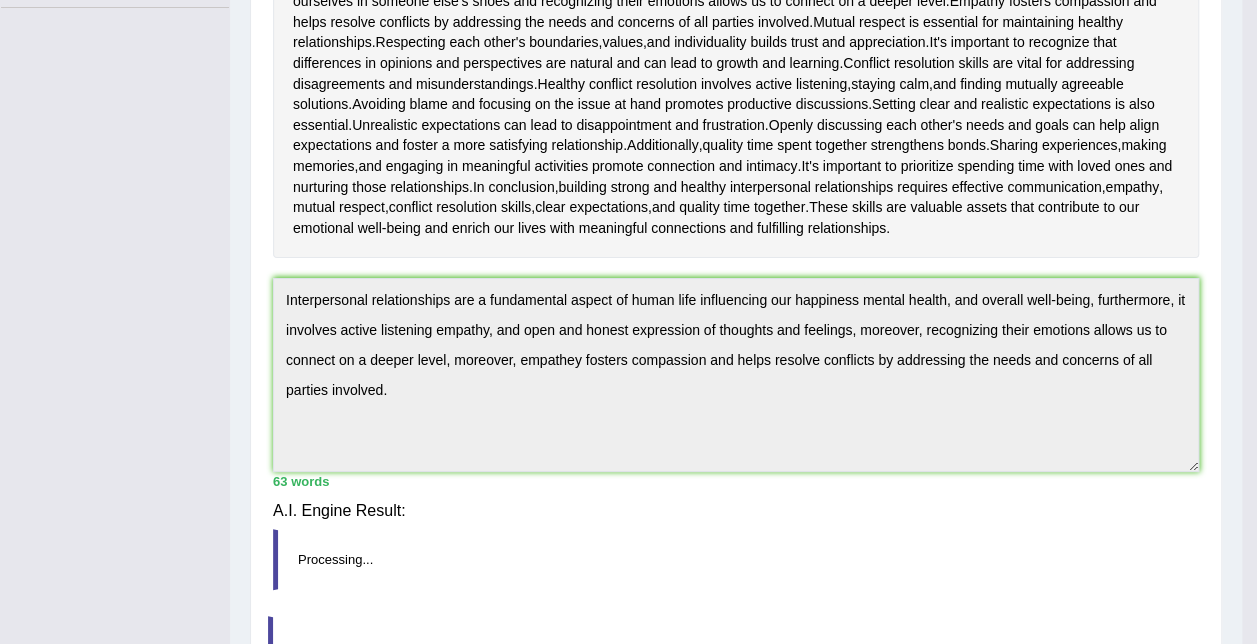 scroll, scrollTop: 478, scrollLeft: 0, axis: vertical 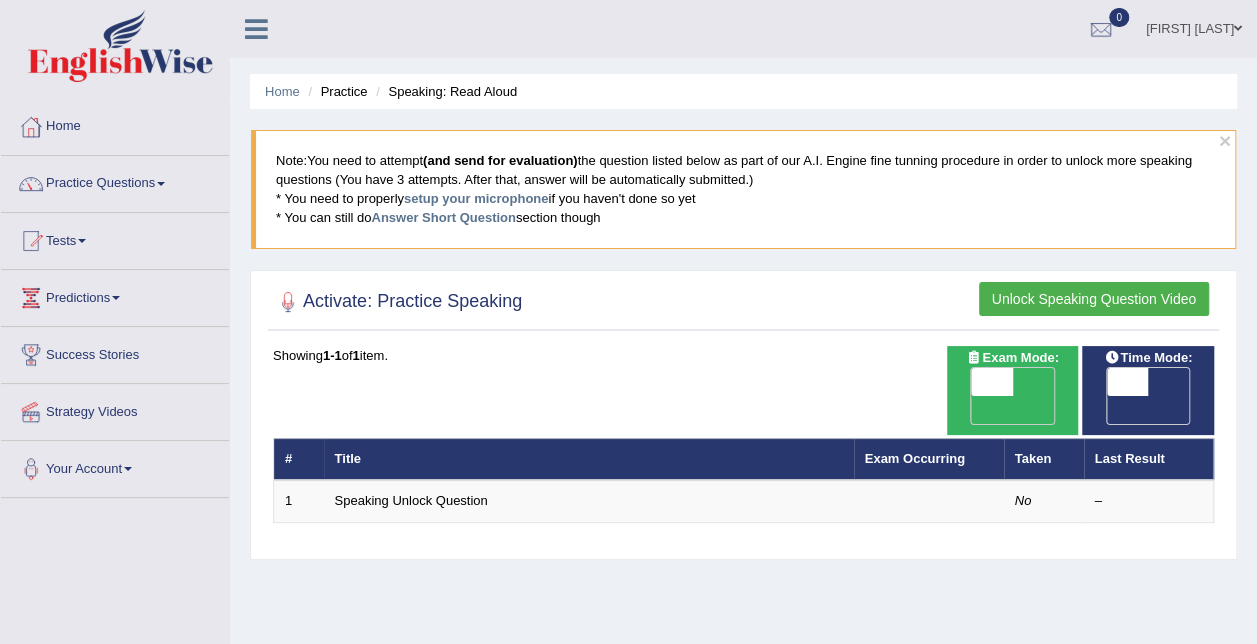 click on "Practice Questions" at bounding box center [115, 181] 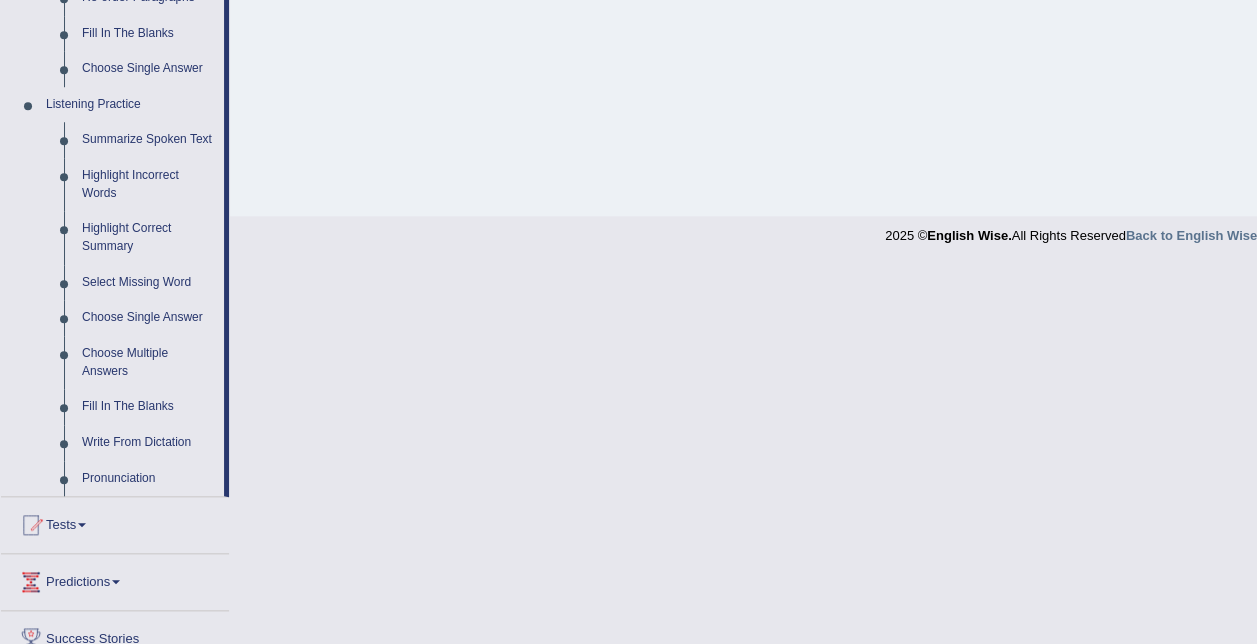 scroll, scrollTop: 785, scrollLeft: 0, axis: vertical 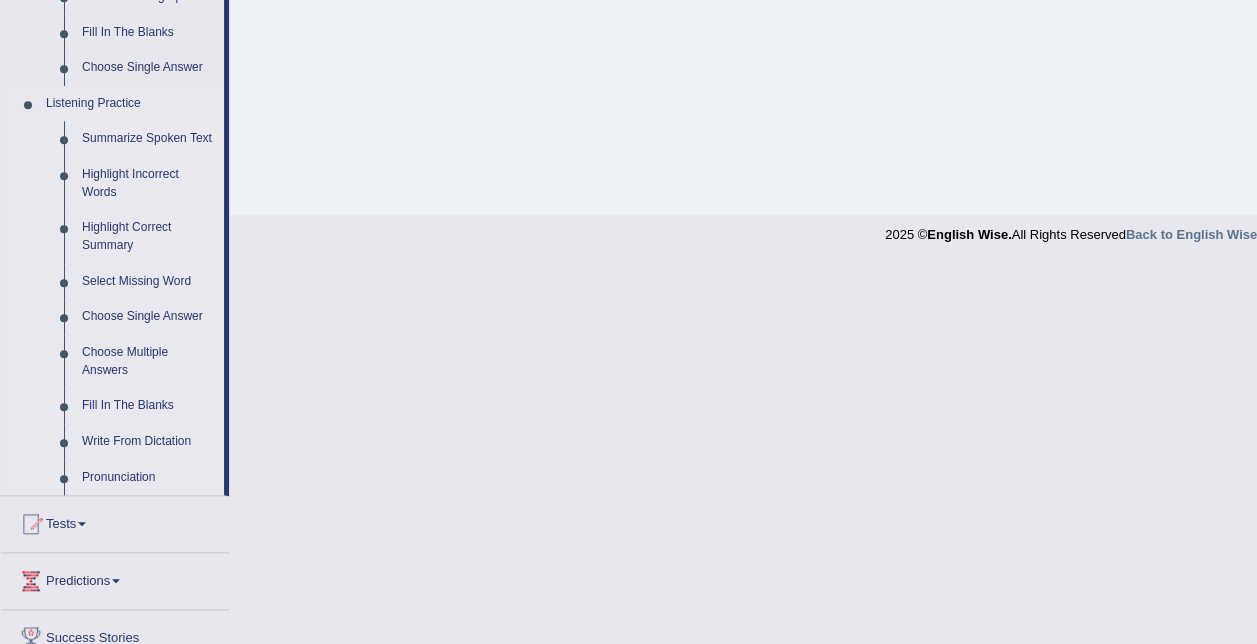 click on "Summarize Spoken Text" at bounding box center (148, 139) 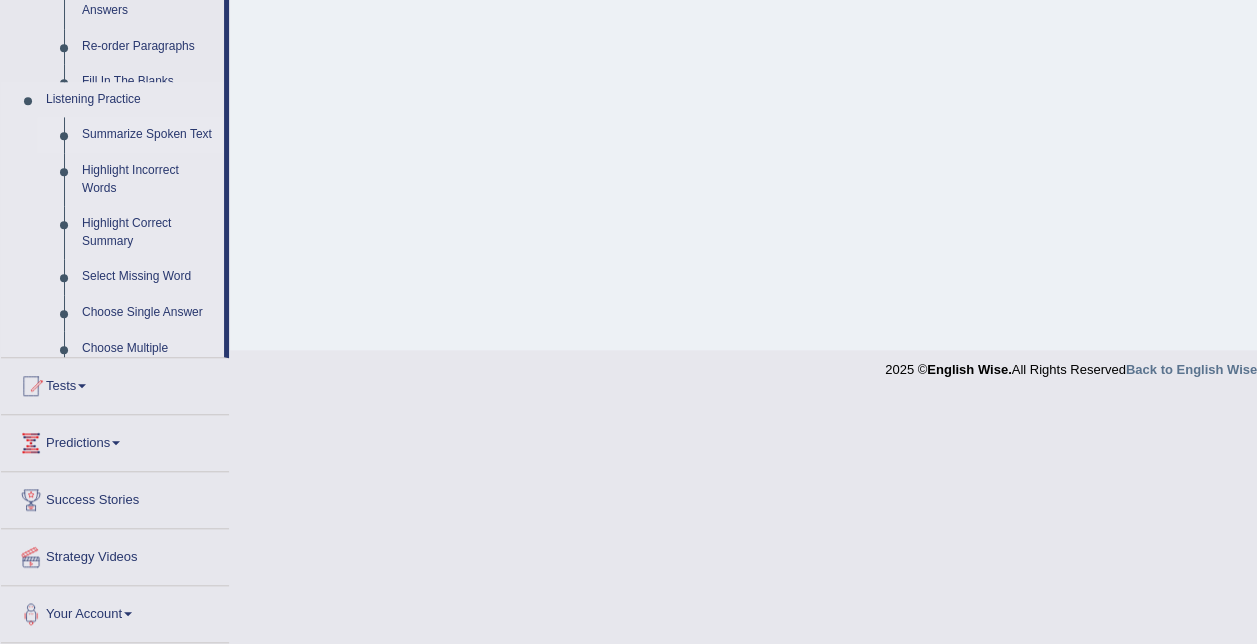 scroll, scrollTop: 406, scrollLeft: 0, axis: vertical 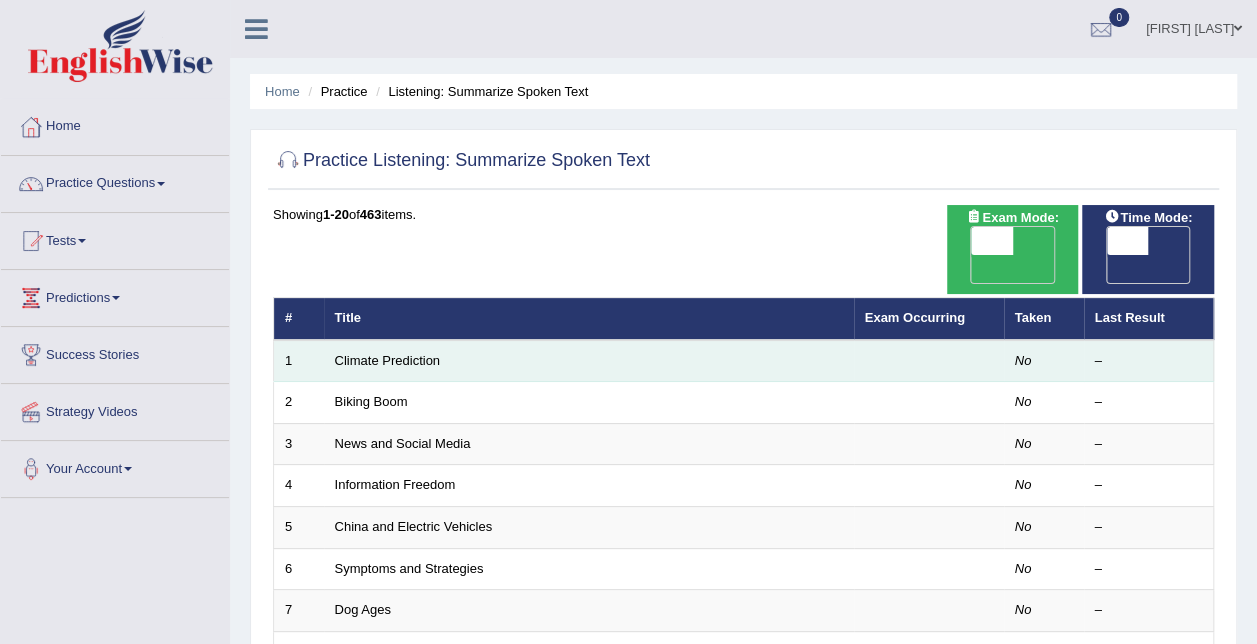 click on "Climate Prediction" at bounding box center [589, 361] 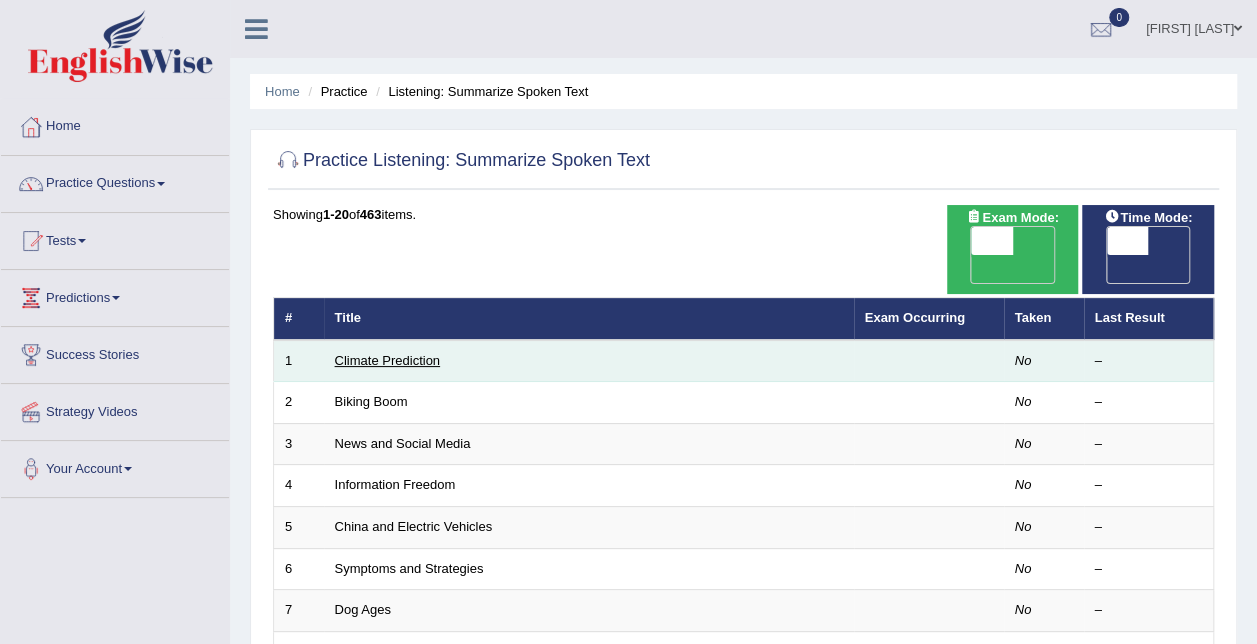click on "Climate Prediction" at bounding box center (388, 360) 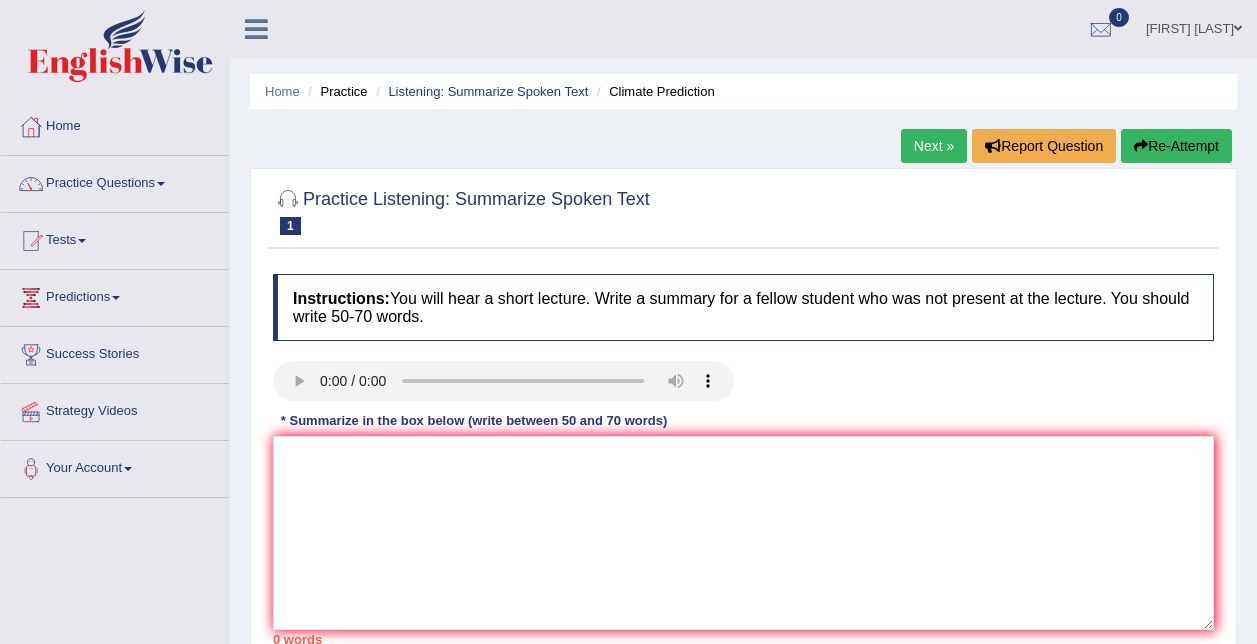 scroll, scrollTop: 0, scrollLeft: 0, axis: both 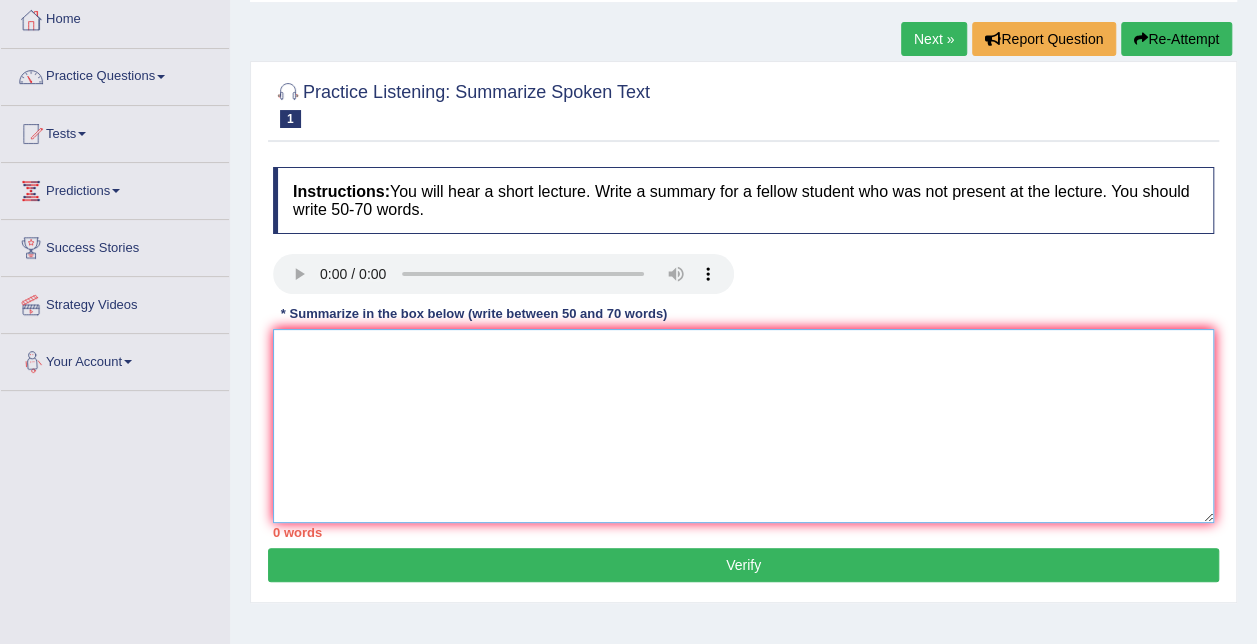 click at bounding box center (743, 426) 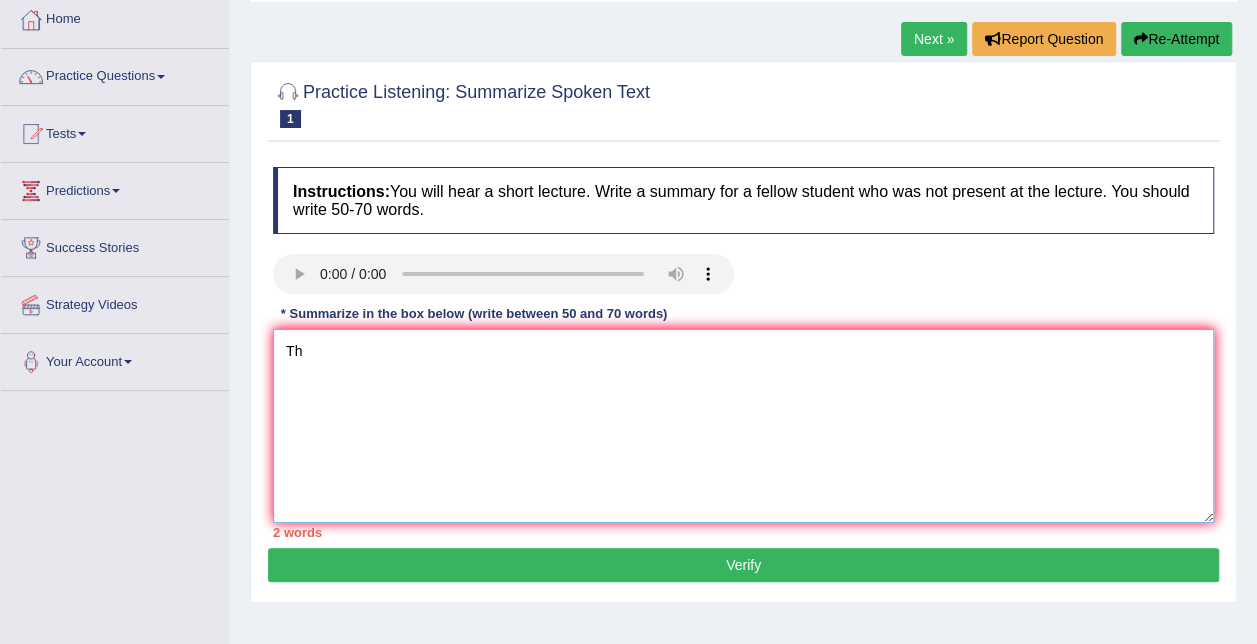 type on "T" 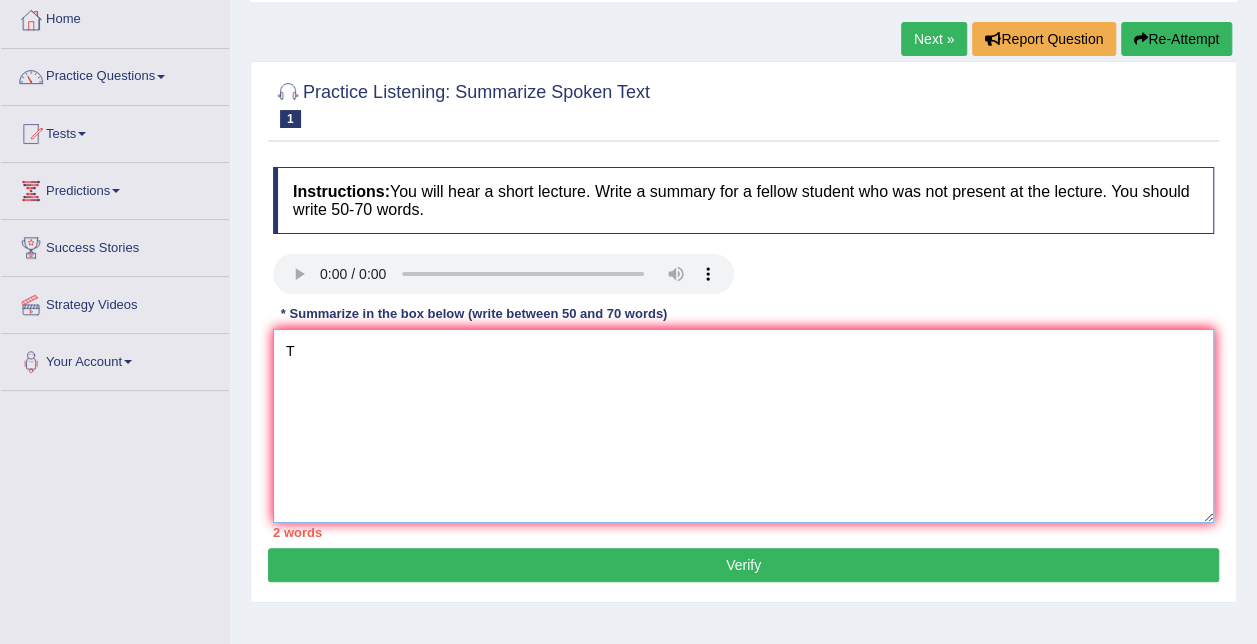 type 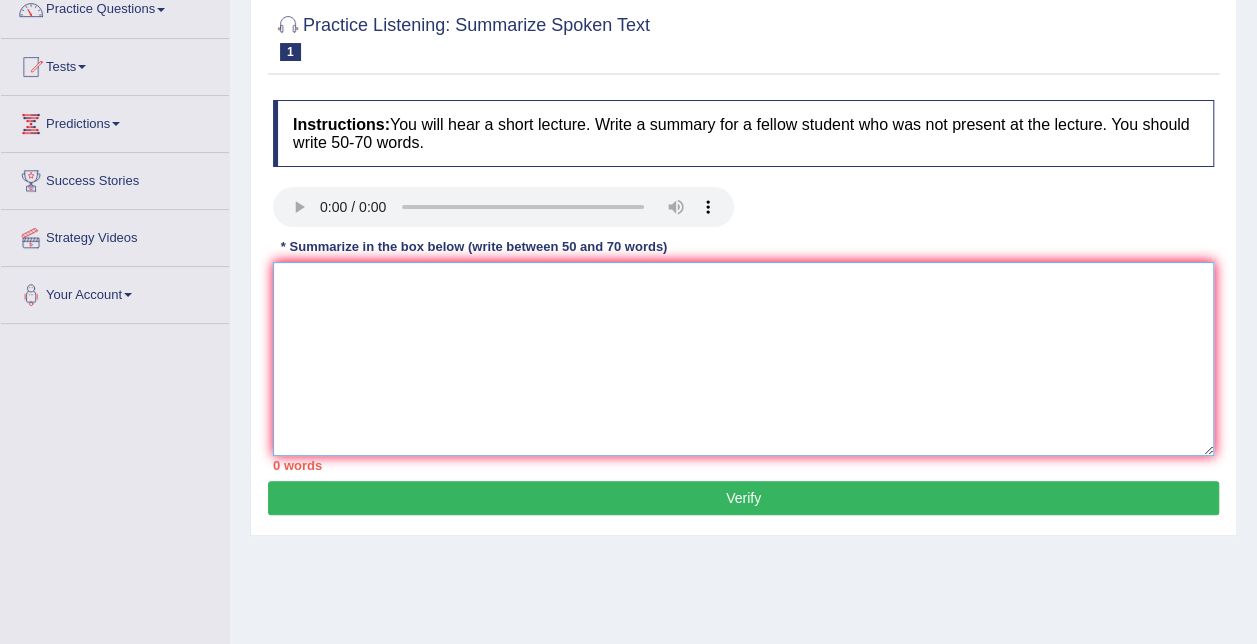 scroll, scrollTop: 196, scrollLeft: 0, axis: vertical 